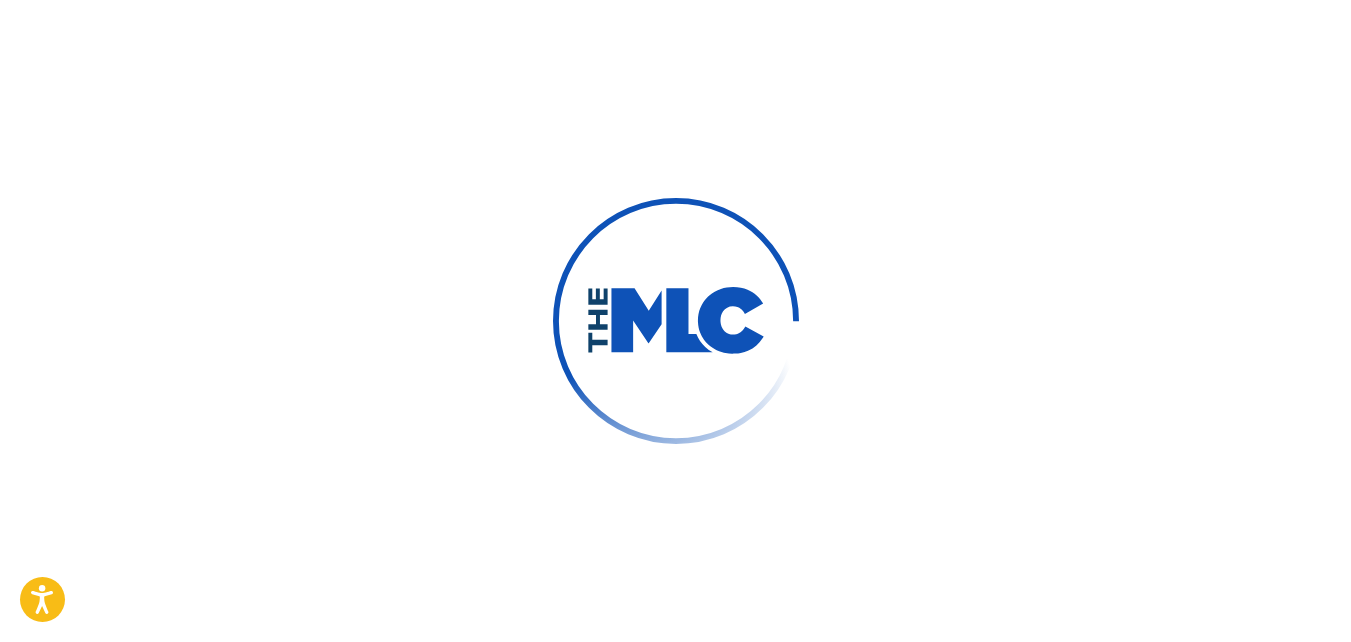 scroll, scrollTop: 0, scrollLeft: 0, axis: both 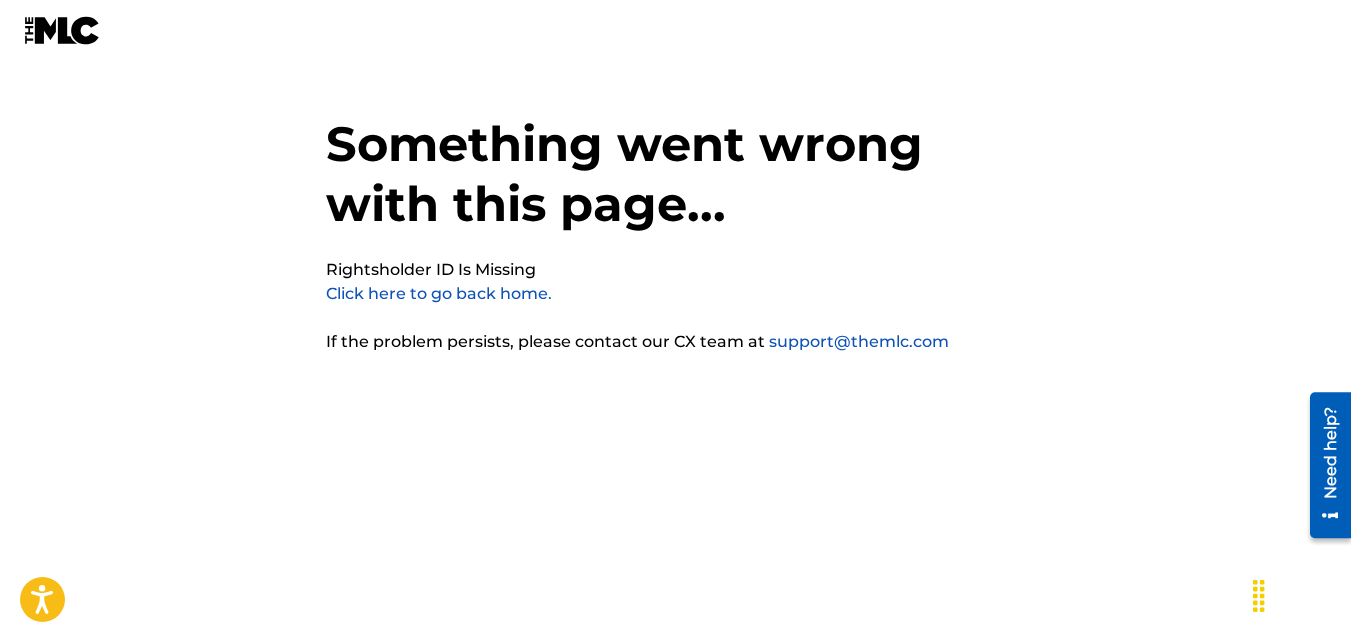click on "Click here to go back home." at bounding box center [439, 293] 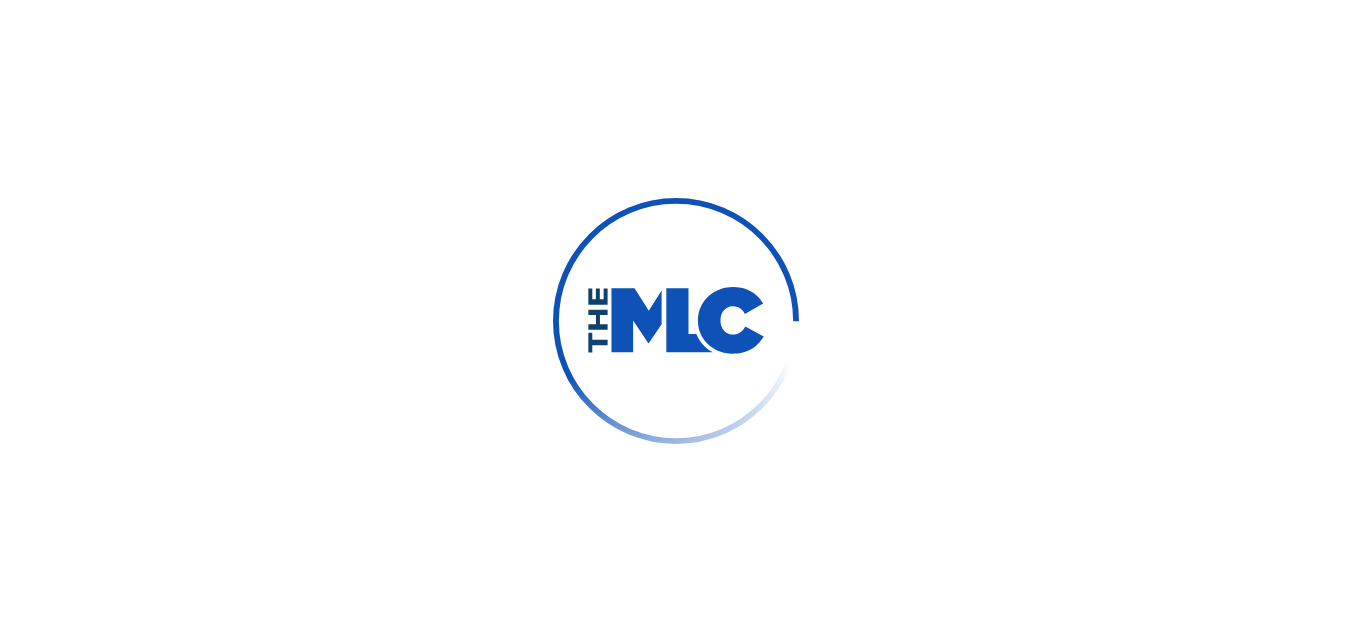 scroll, scrollTop: 0, scrollLeft: 0, axis: both 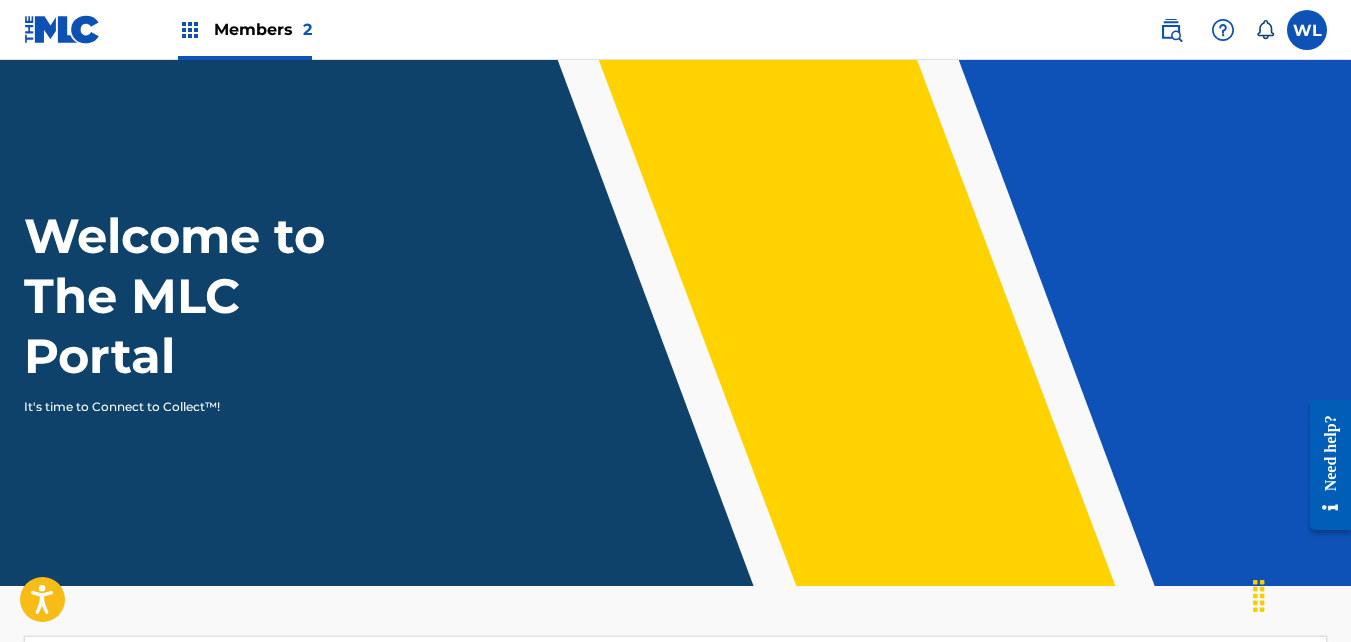click on "Members    2" at bounding box center [263, 29] 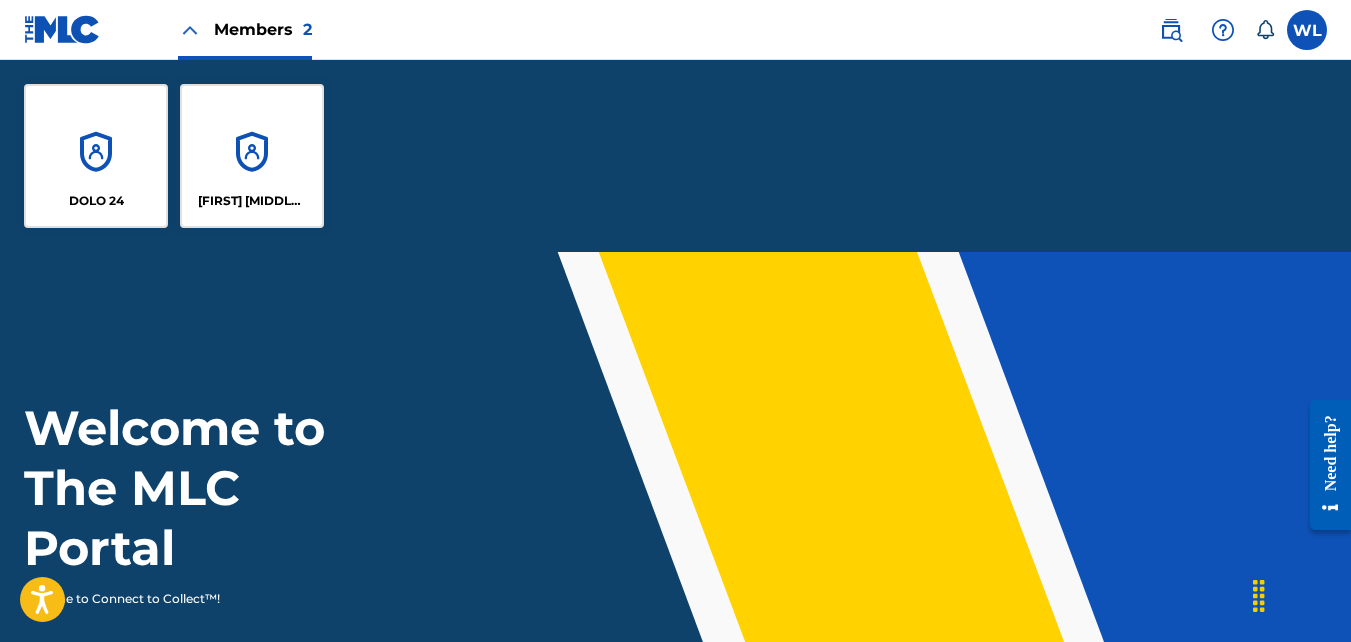 click on "[FIRST] [MIDDLE] [LAST]" at bounding box center [252, 156] 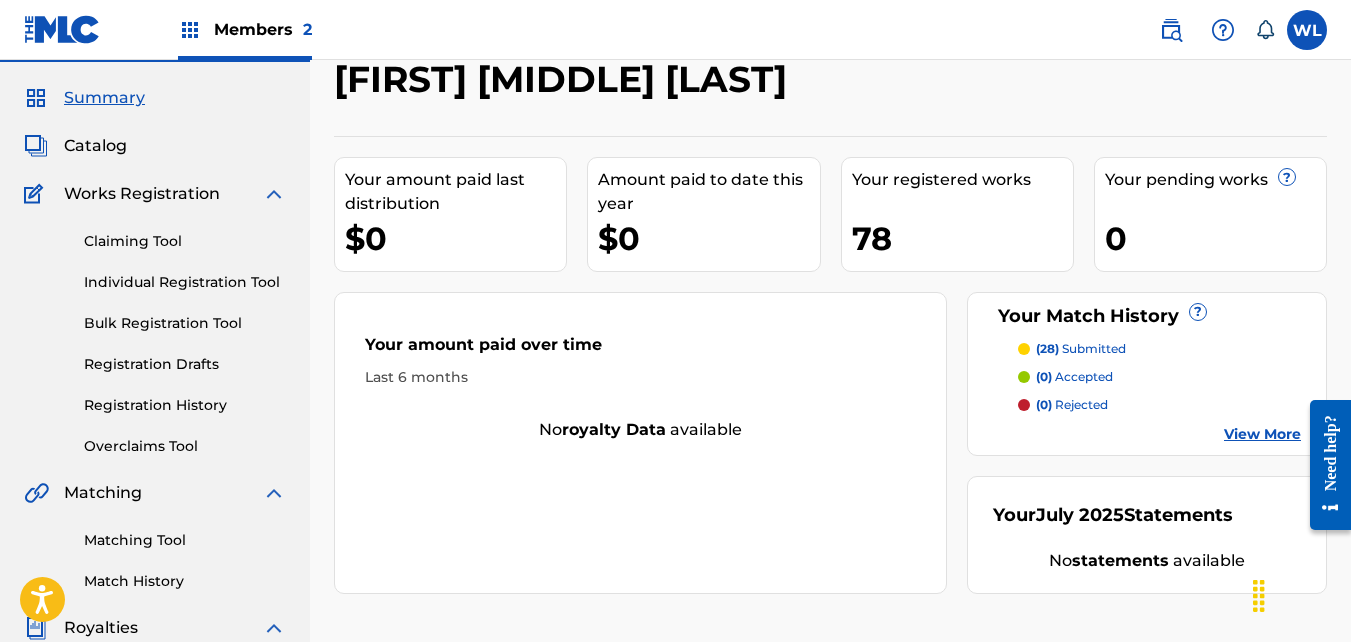 scroll, scrollTop: 54, scrollLeft: 0, axis: vertical 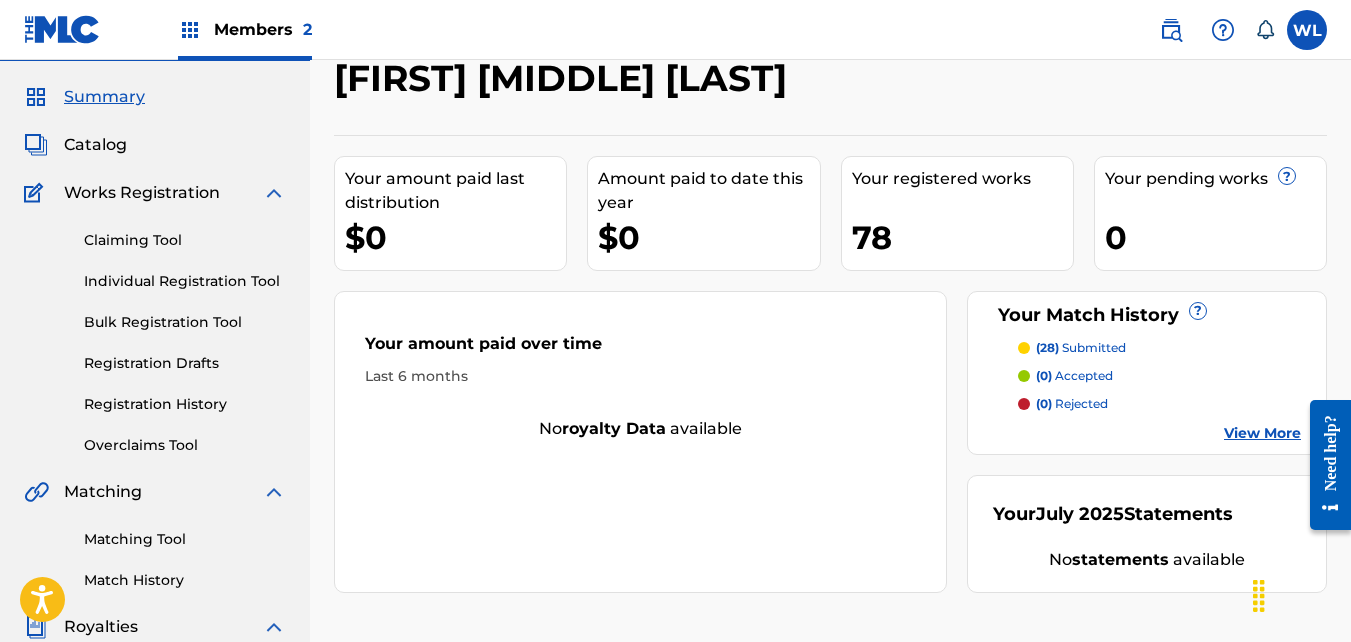 click on "Catalog" at bounding box center [95, 145] 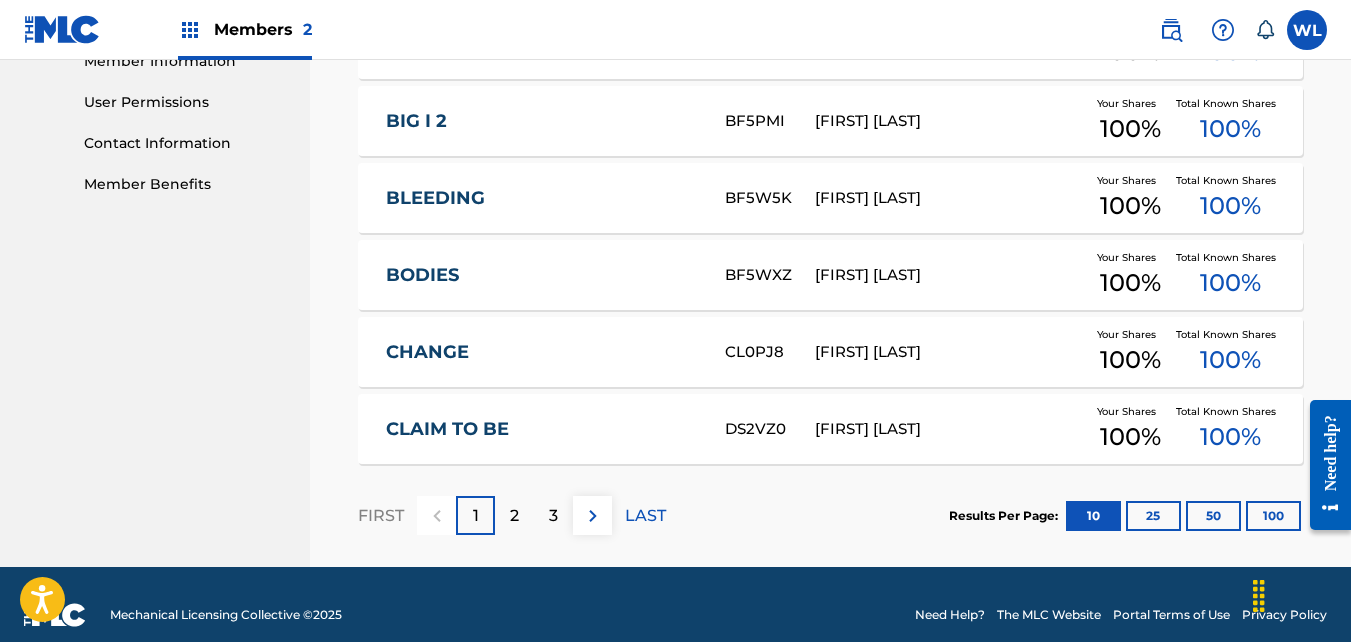scroll, scrollTop: 940, scrollLeft: 0, axis: vertical 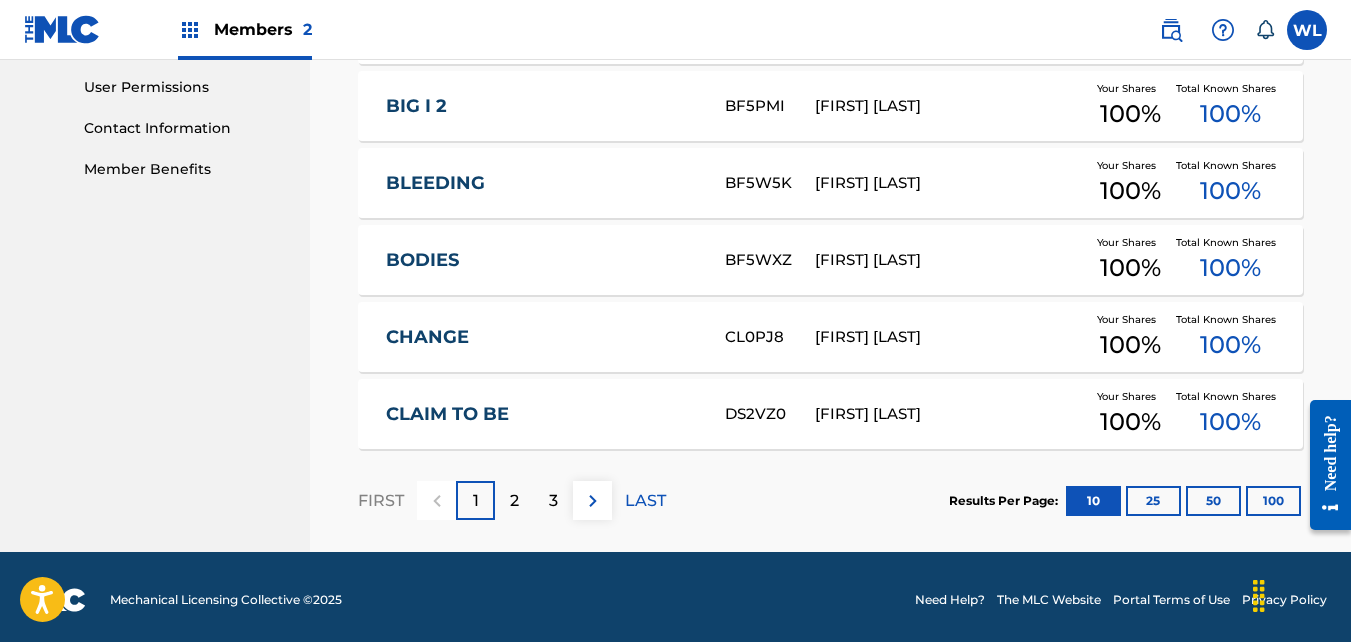 click on "100" at bounding box center [1273, 501] 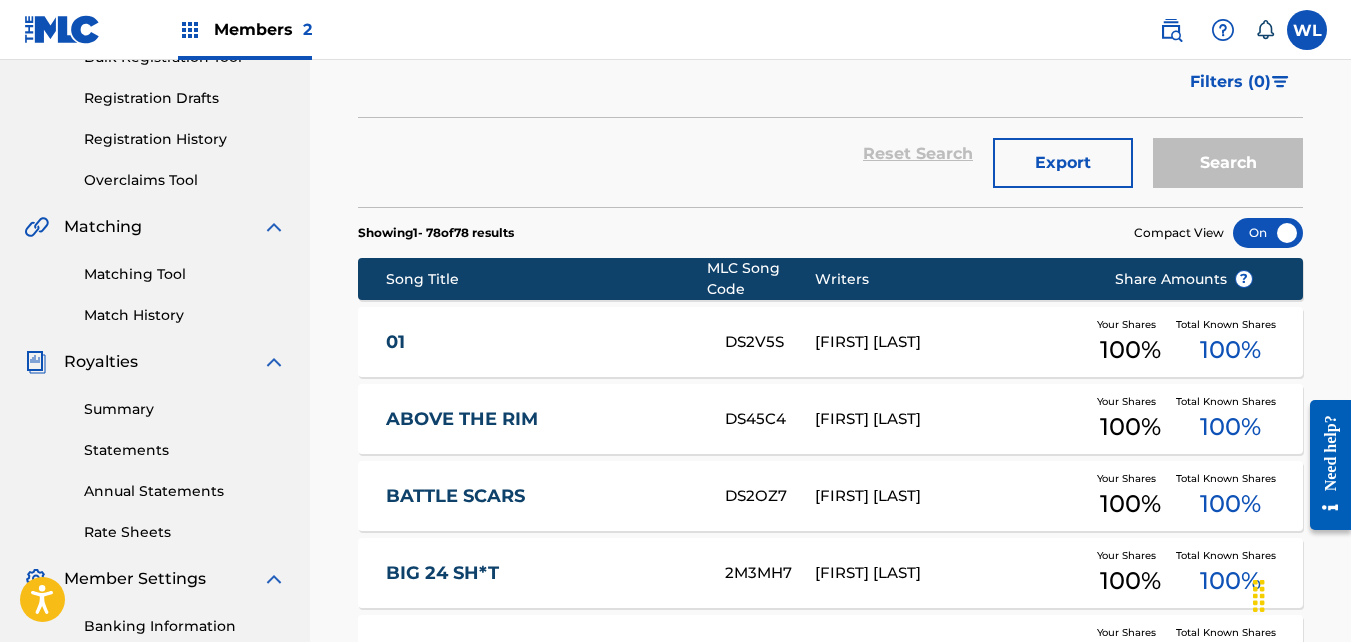 scroll, scrollTop: 320, scrollLeft: 0, axis: vertical 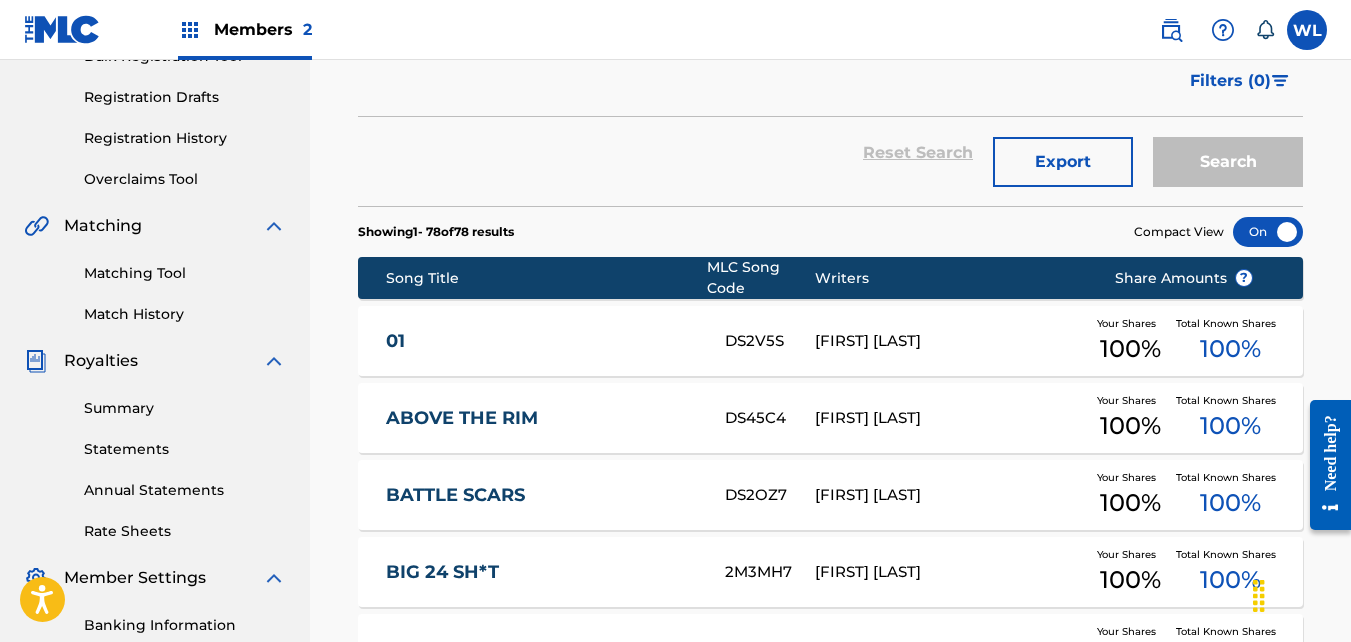 click on "01" at bounding box center [542, 341] 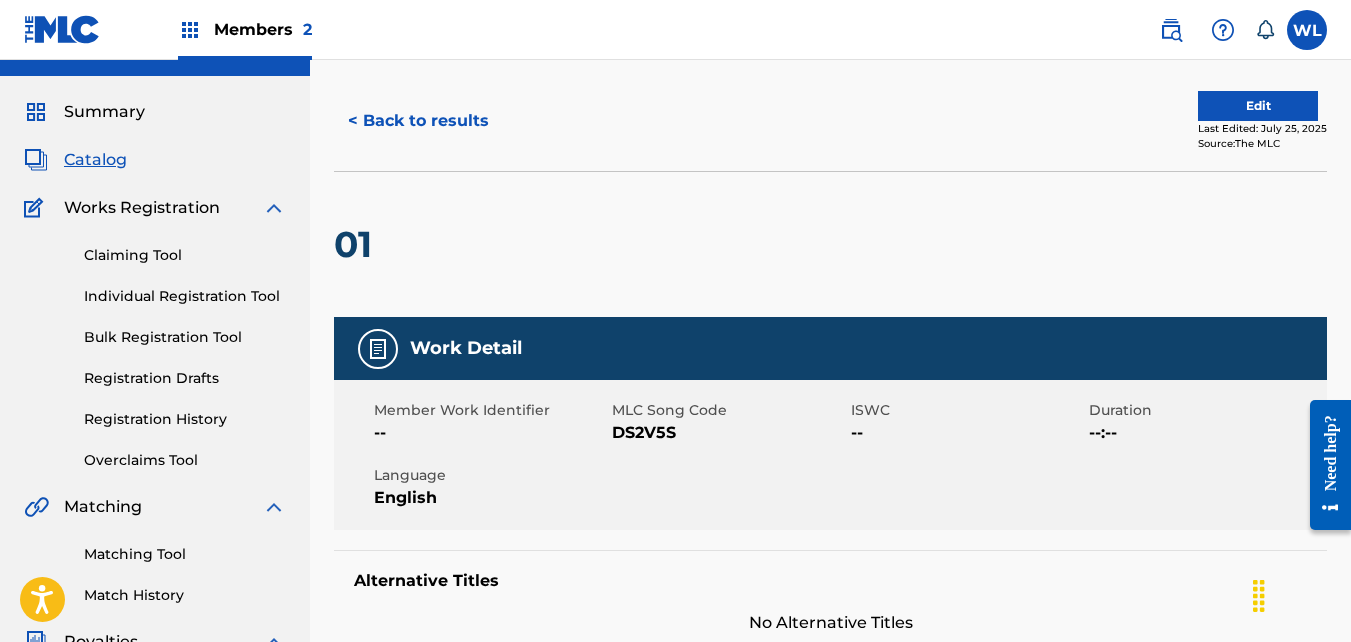 scroll, scrollTop: 0, scrollLeft: 0, axis: both 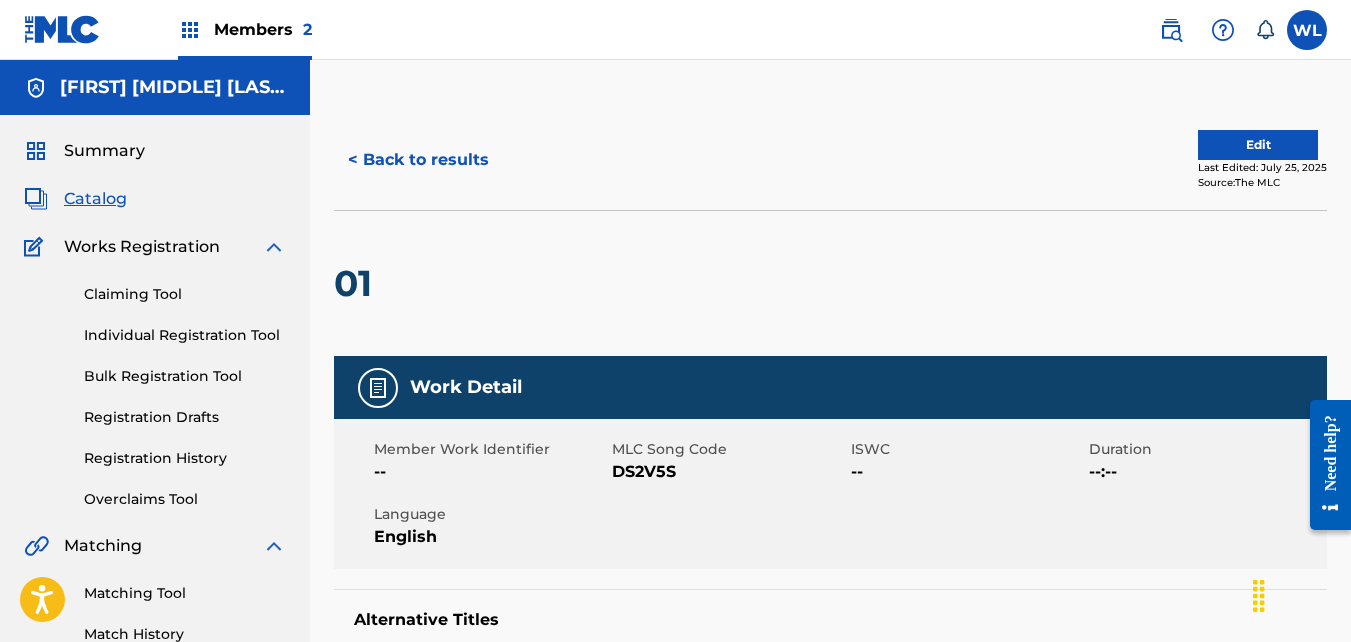 click on "Summary" at bounding box center [104, 151] 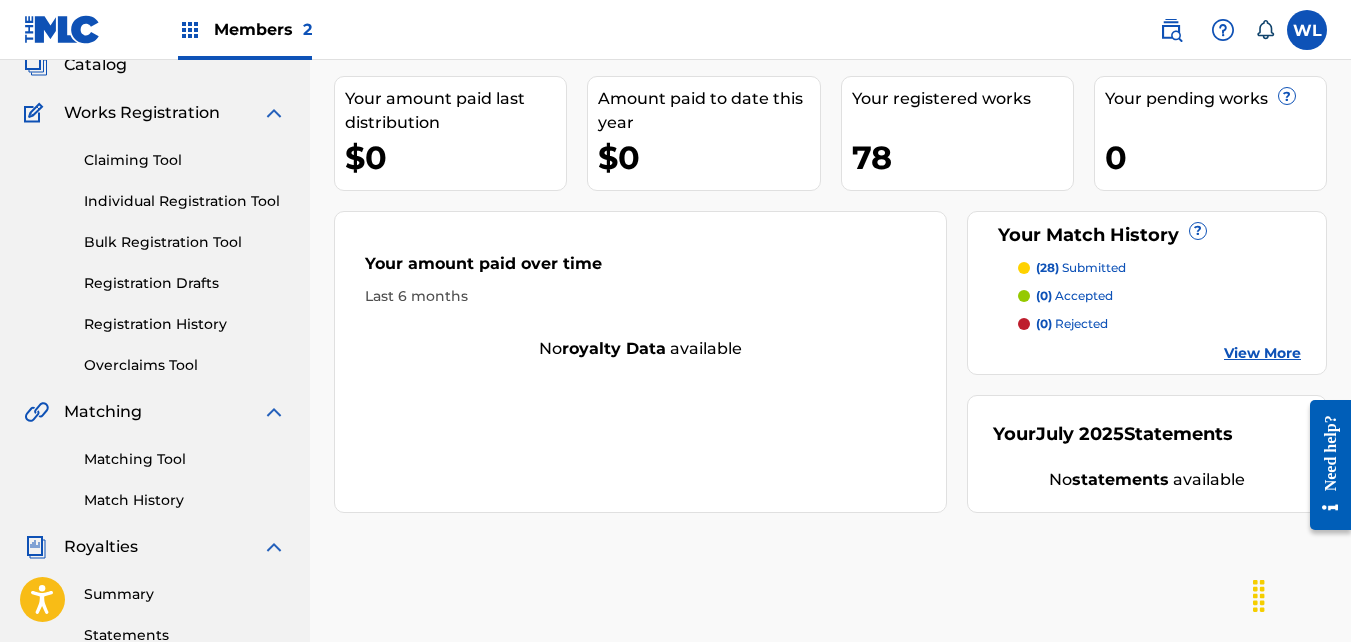 scroll, scrollTop: 0, scrollLeft: 0, axis: both 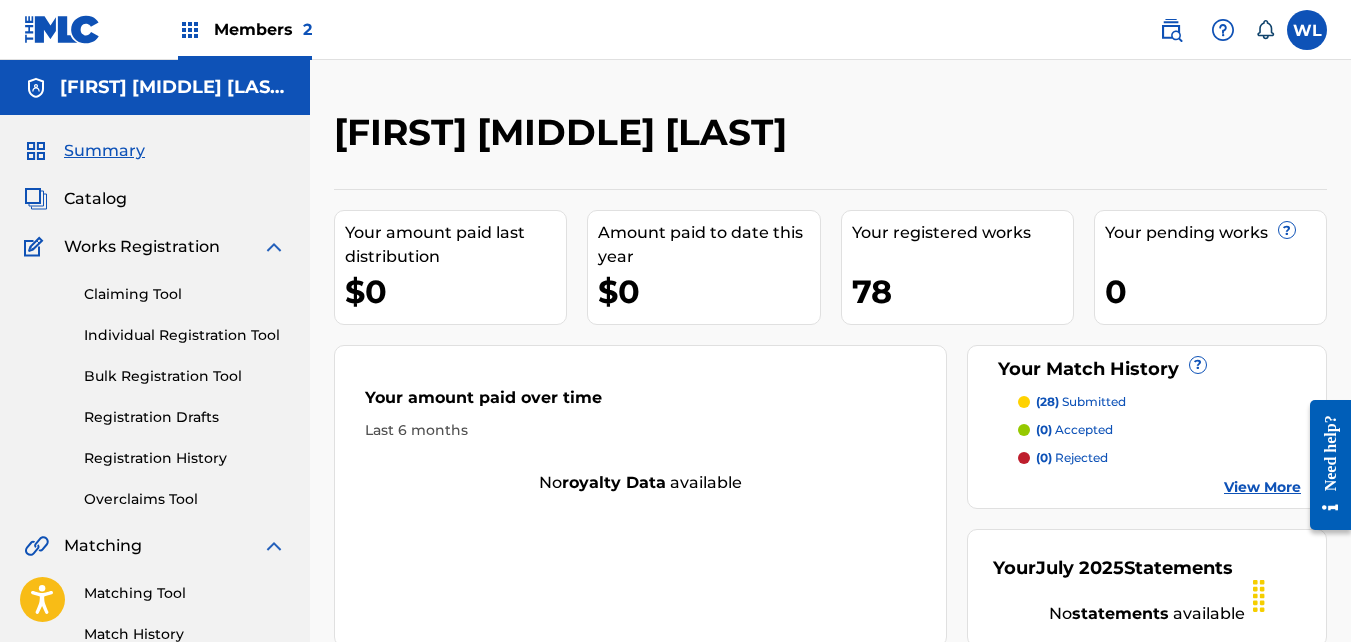 click on "(28)   submitted (0)   accepted (0)   rejected View More" at bounding box center [1147, 445] 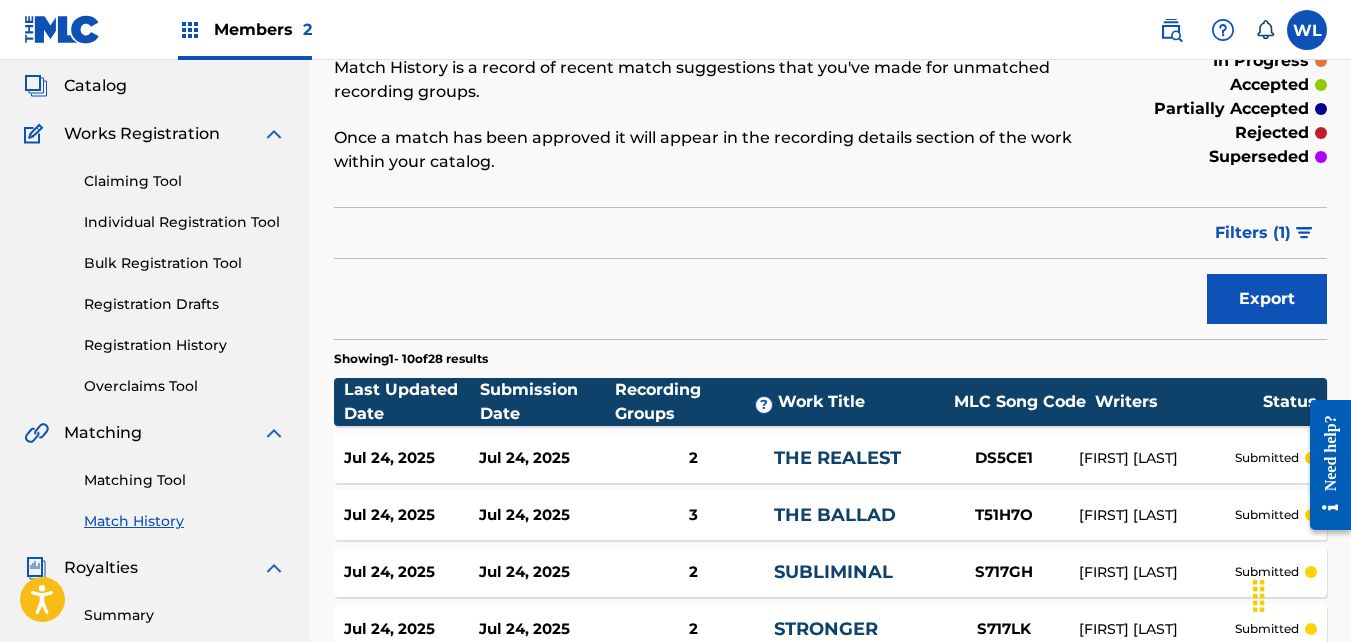 scroll, scrollTop: 112, scrollLeft: 0, axis: vertical 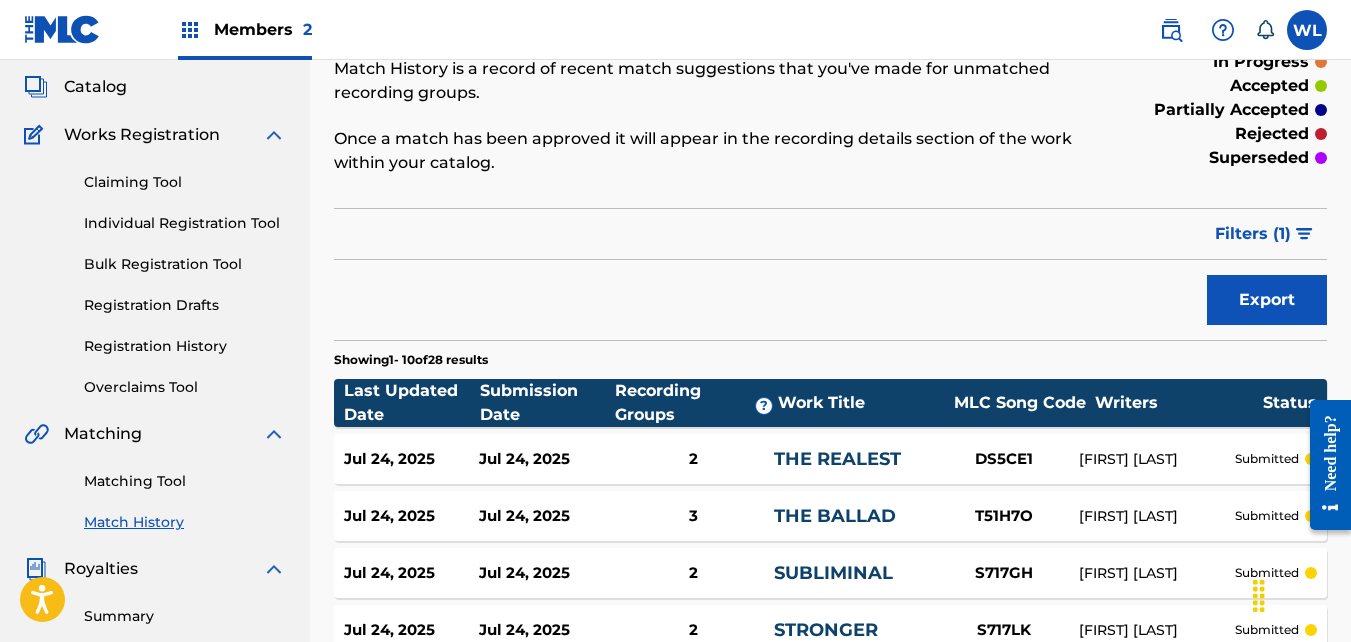 click on "DS5CE1" at bounding box center (1004, 459) 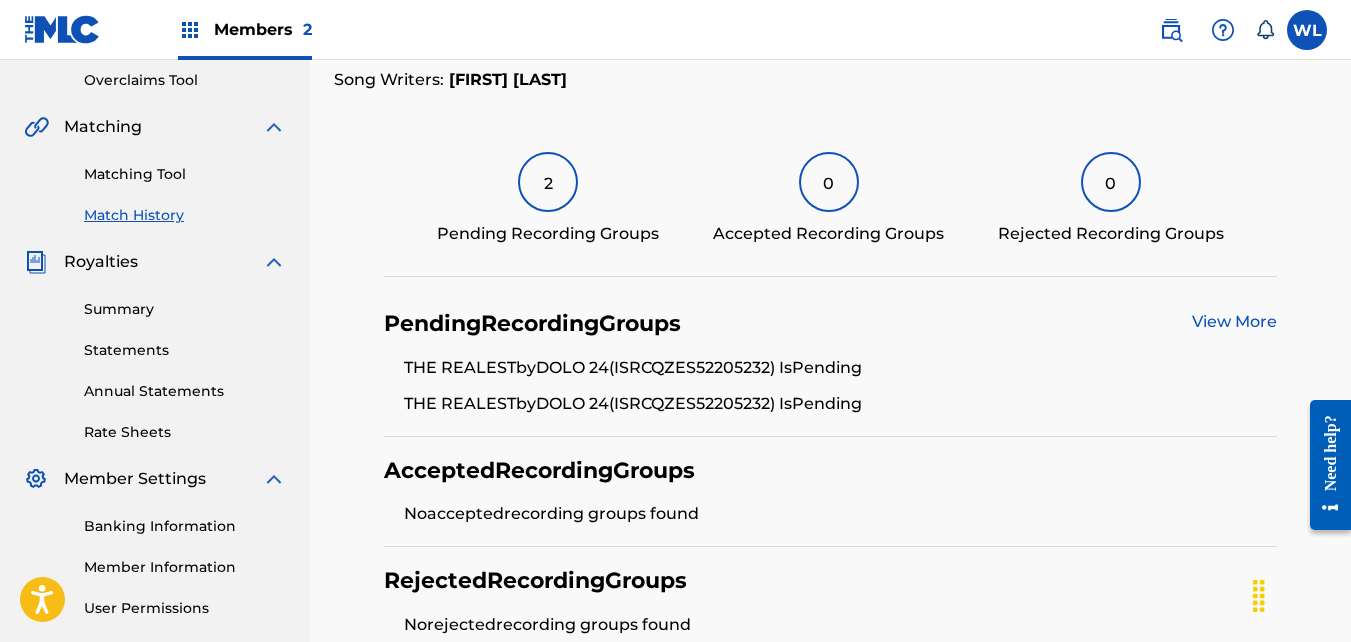 scroll, scrollTop: 418, scrollLeft: 0, axis: vertical 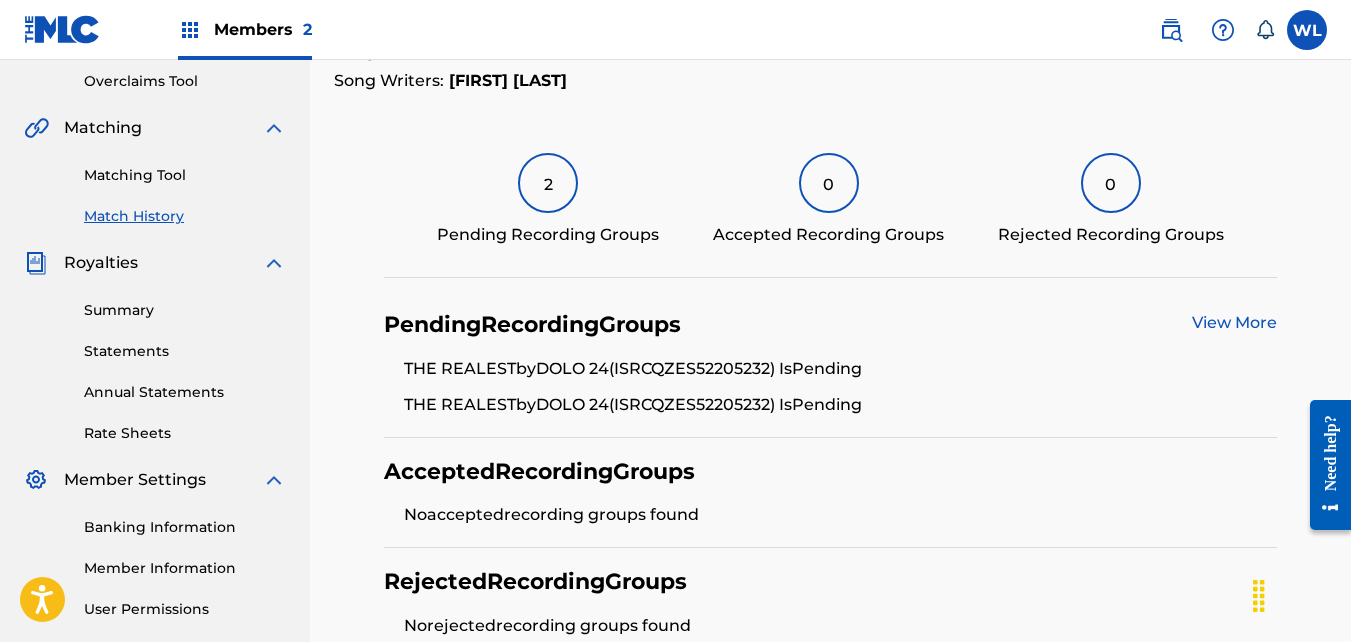 click on "Match History" at bounding box center (185, 216) 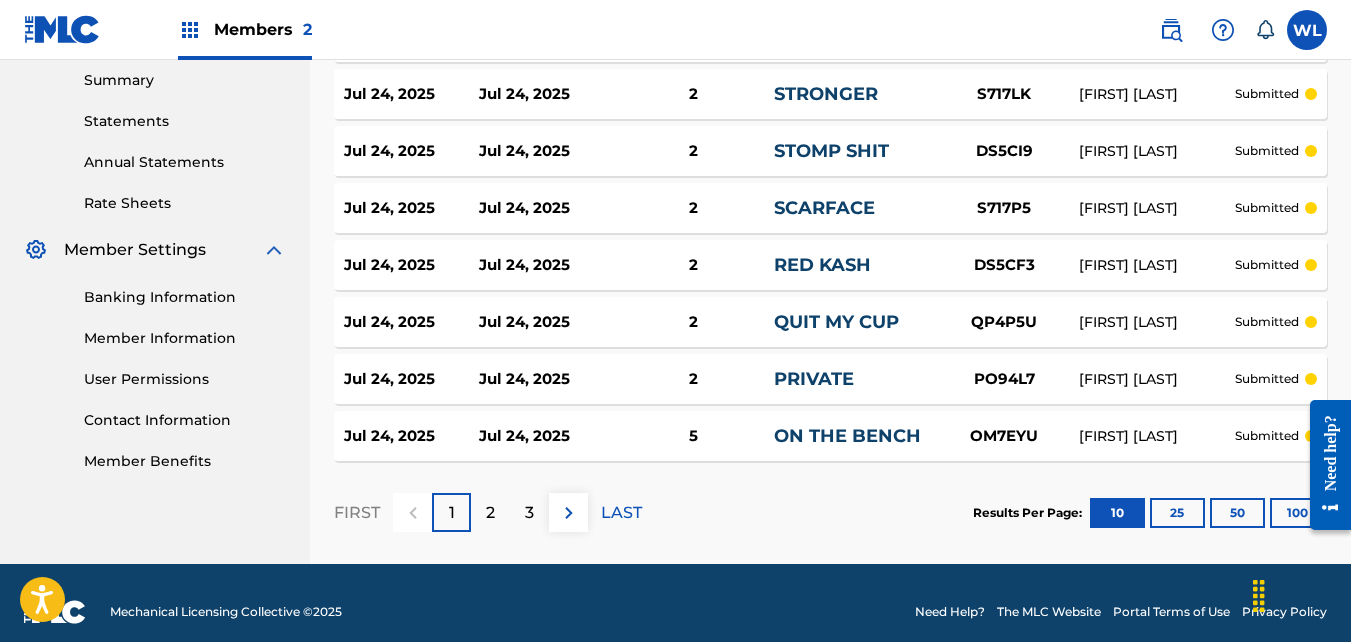 scroll, scrollTop: 640, scrollLeft: 0, axis: vertical 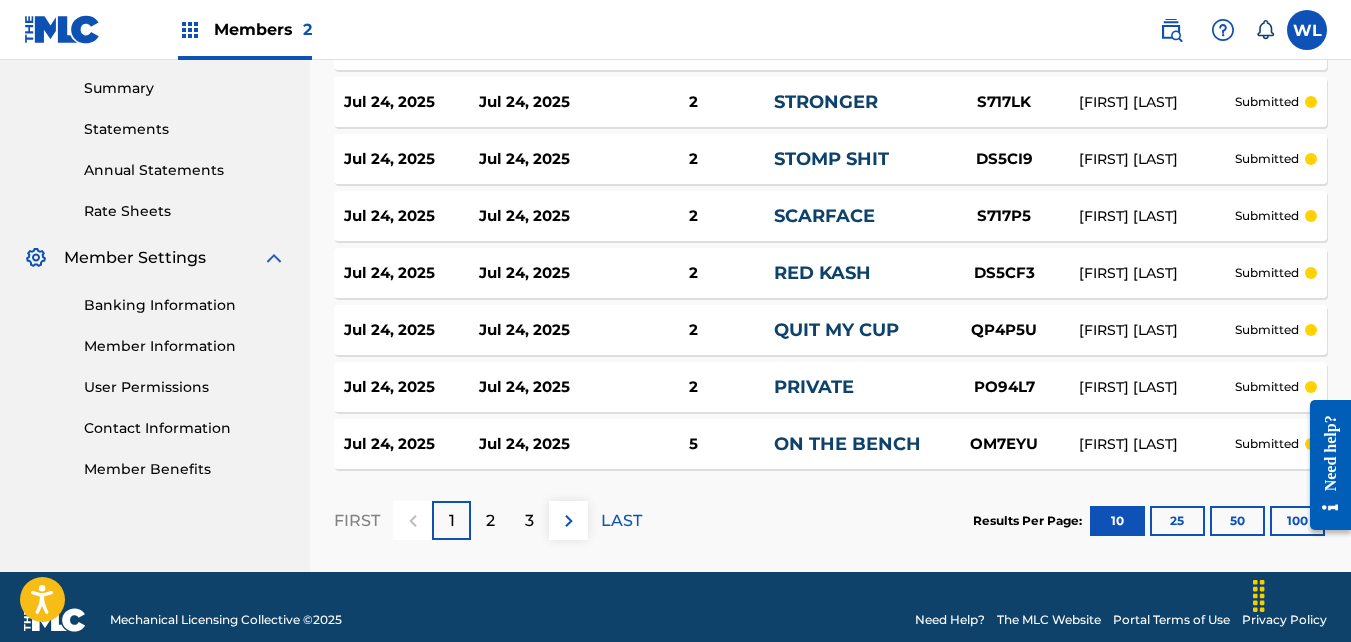 click on "100" at bounding box center [1297, 521] 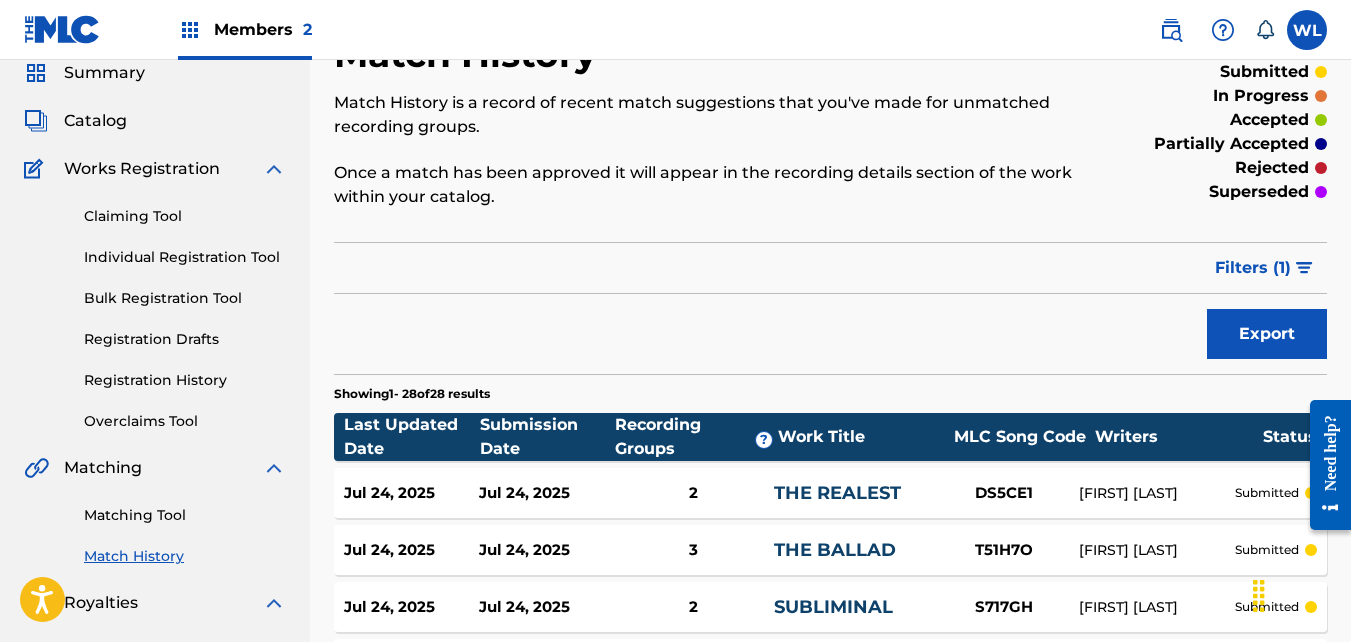 scroll, scrollTop: 65, scrollLeft: 0, axis: vertical 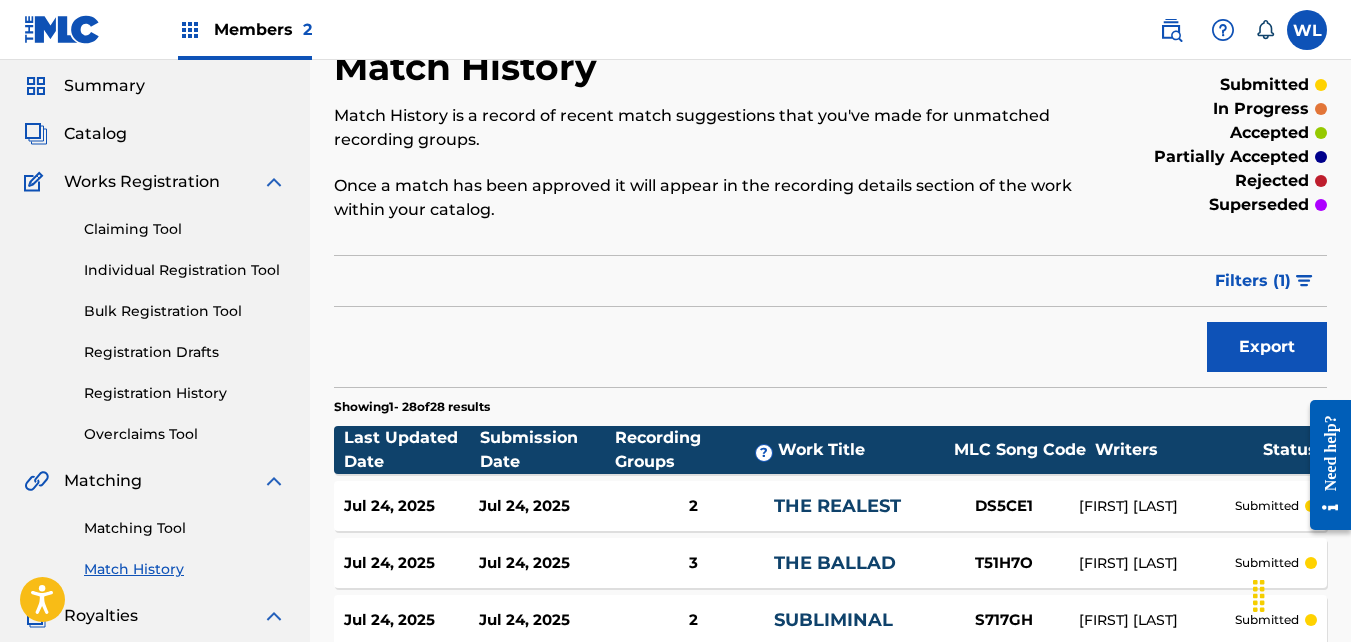 click on "Catalog" at bounding box center [95, 134] 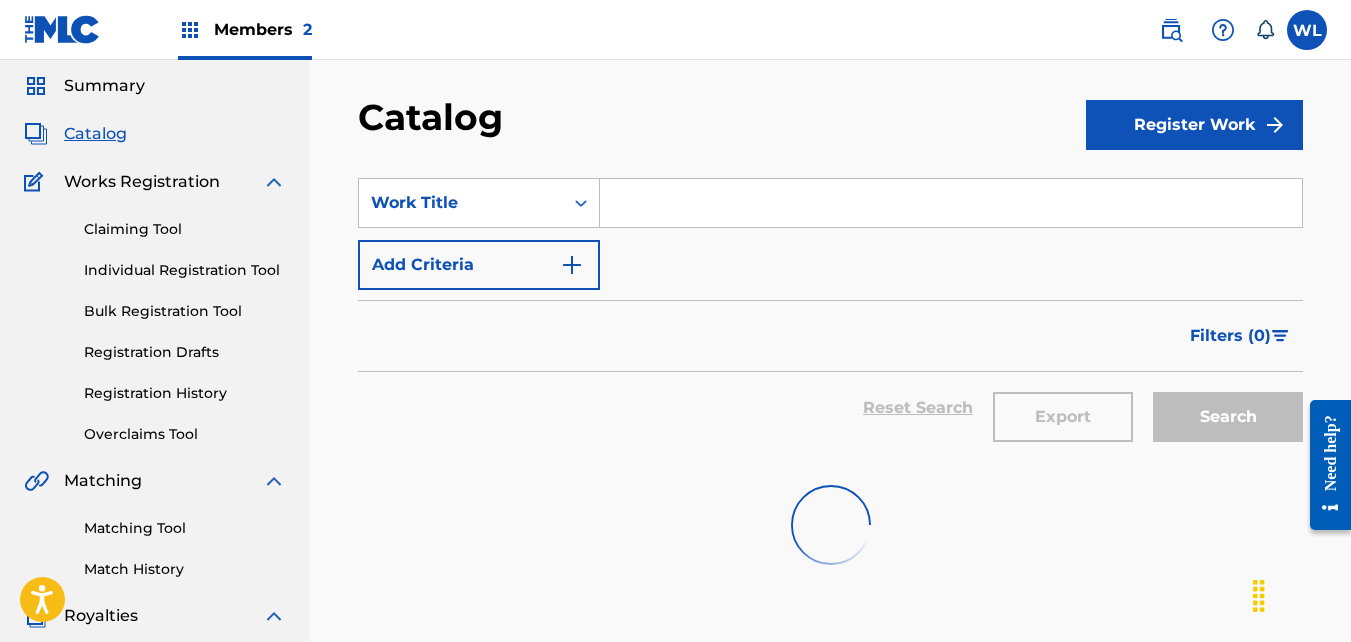 scroll, scrollTop: 0, scrollLeft: 0, axis: both 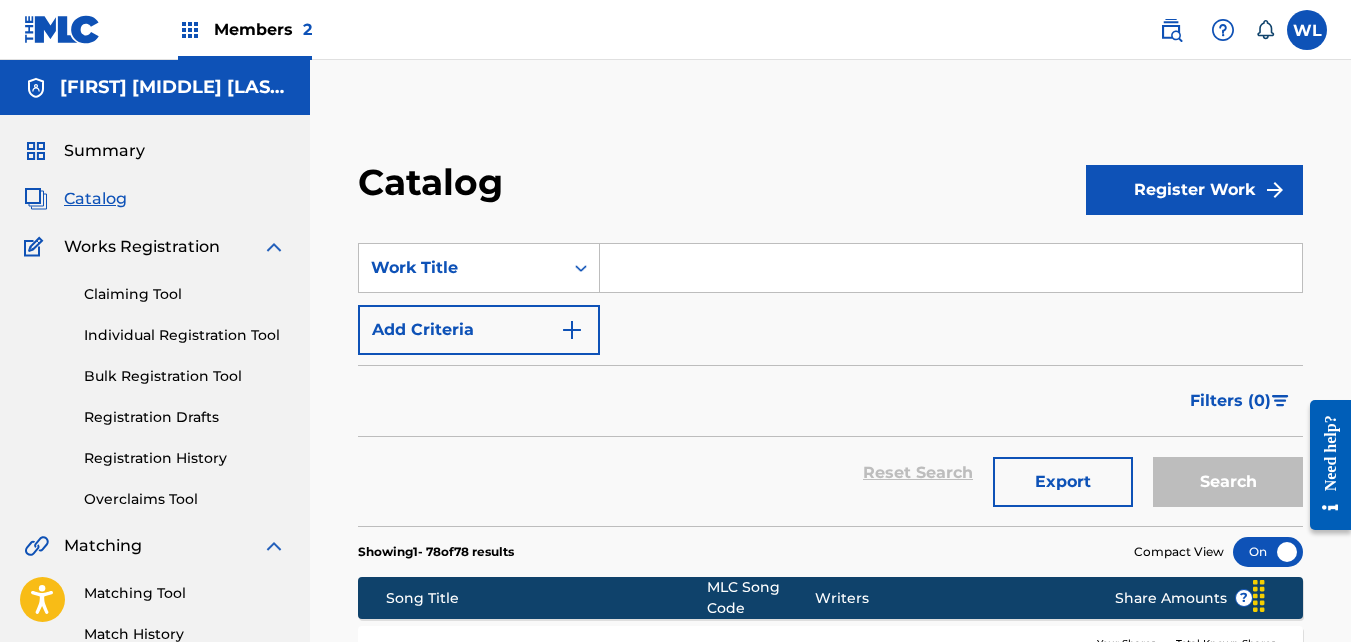 click on "Registration History" at bounding box center (185, 458) 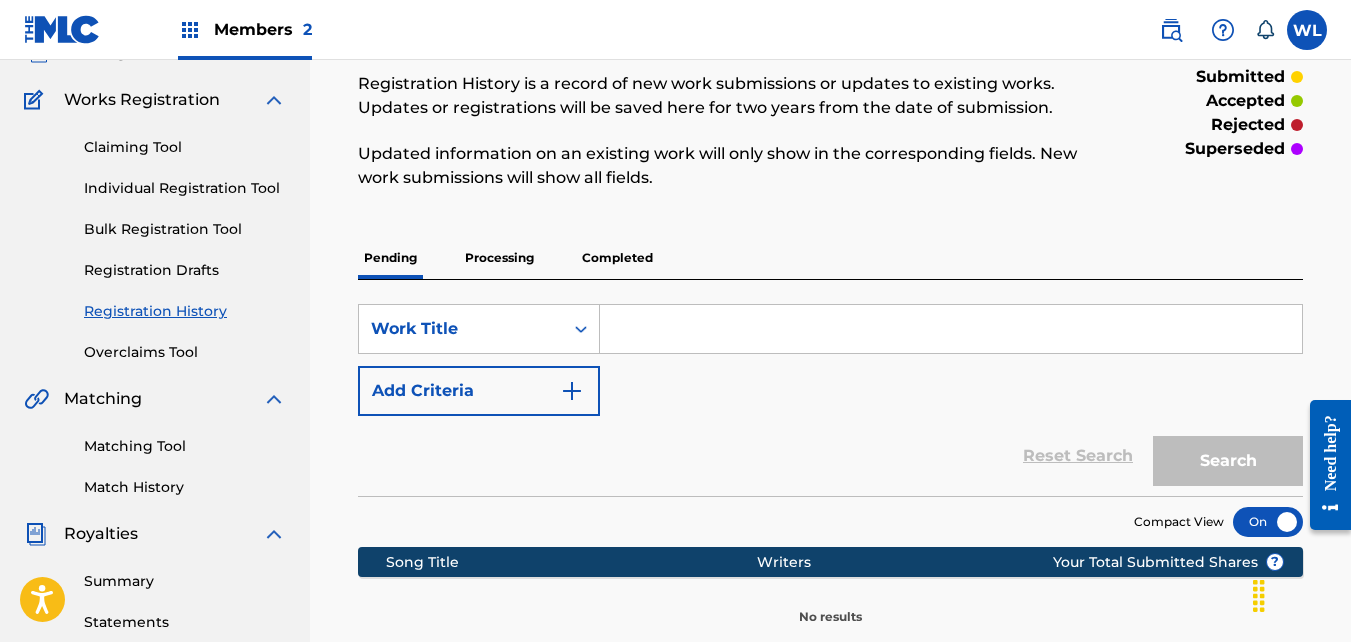 scroll, scrollTop: 146, scrollLeft: 0, axis: vertical 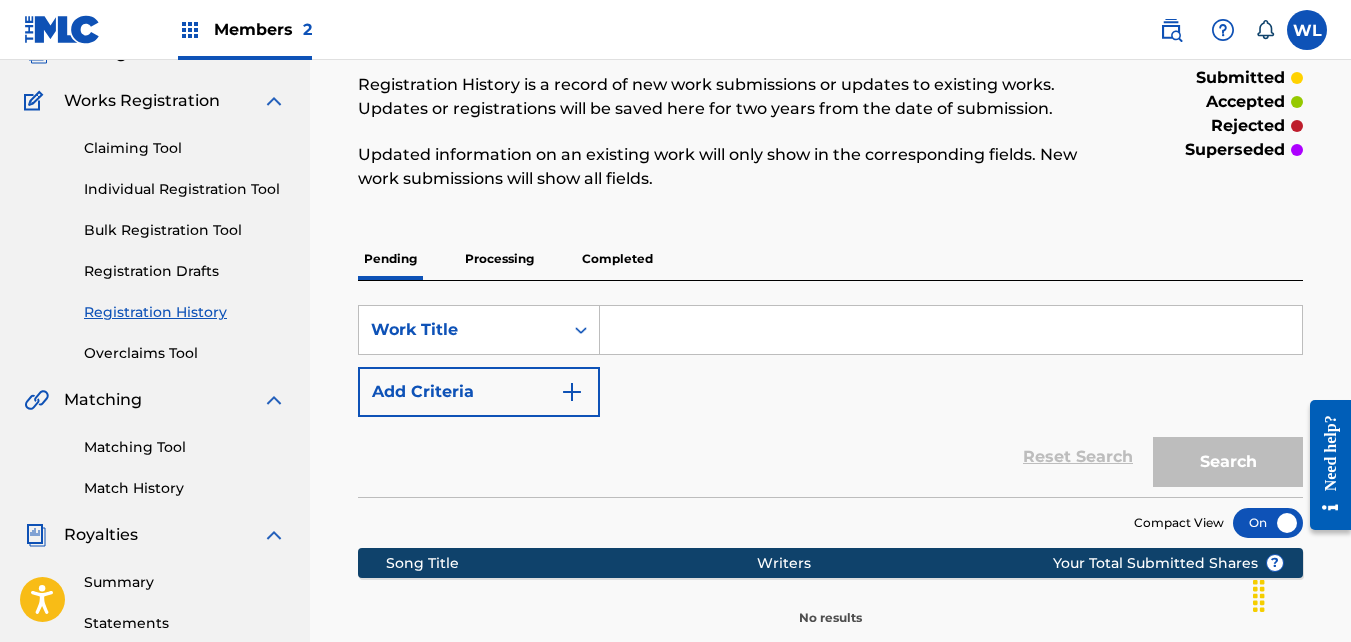 click on "Processing" at bounding box center (499, 259) 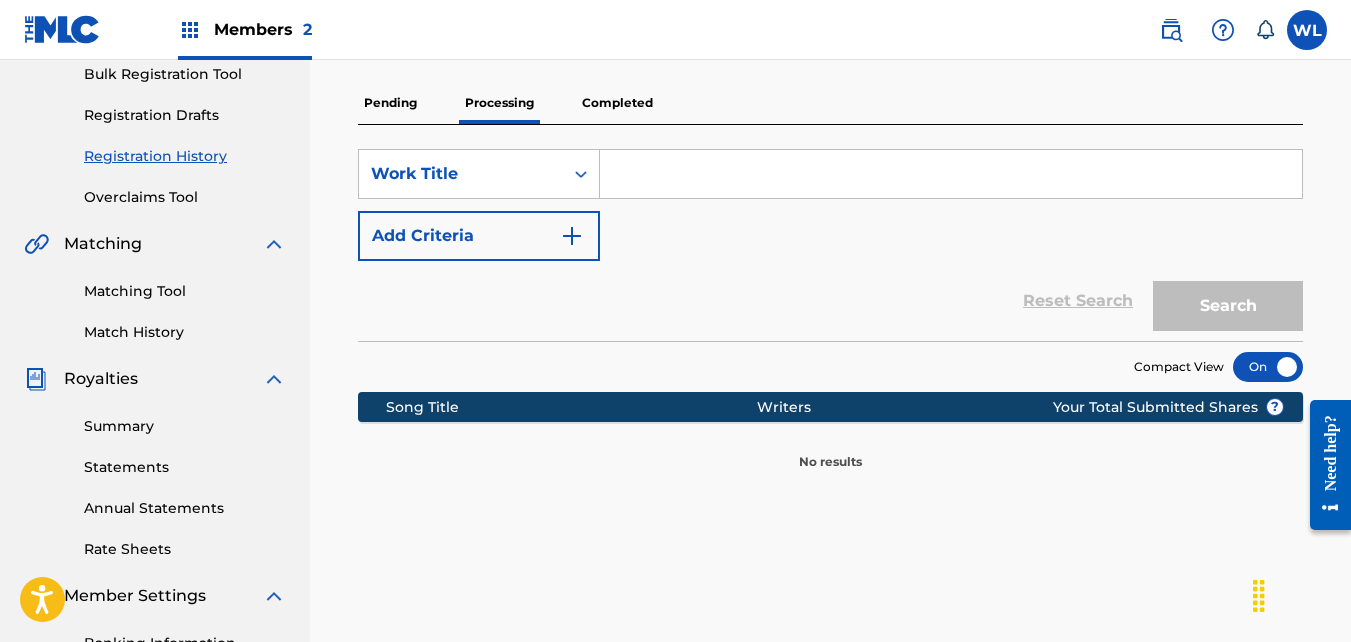 scroll, scrollTop: 253, scrollLeft: 0, axis: vertical 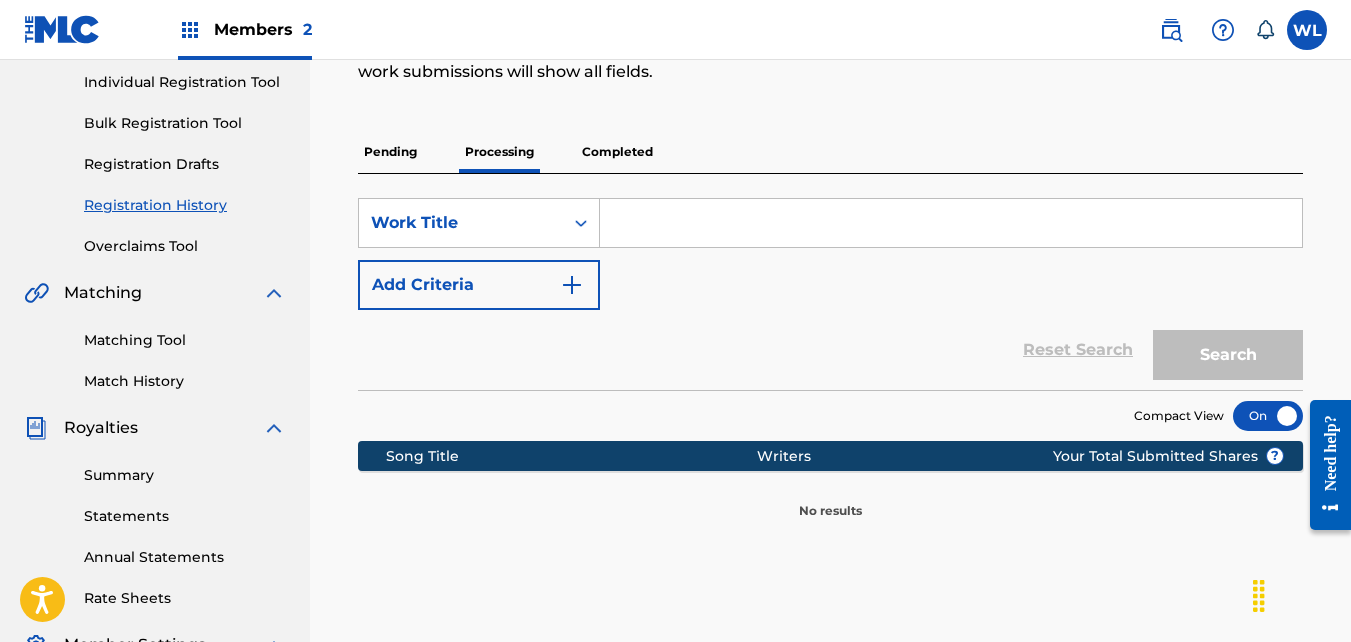 click on "Completed" at bounding box center [617, 152] 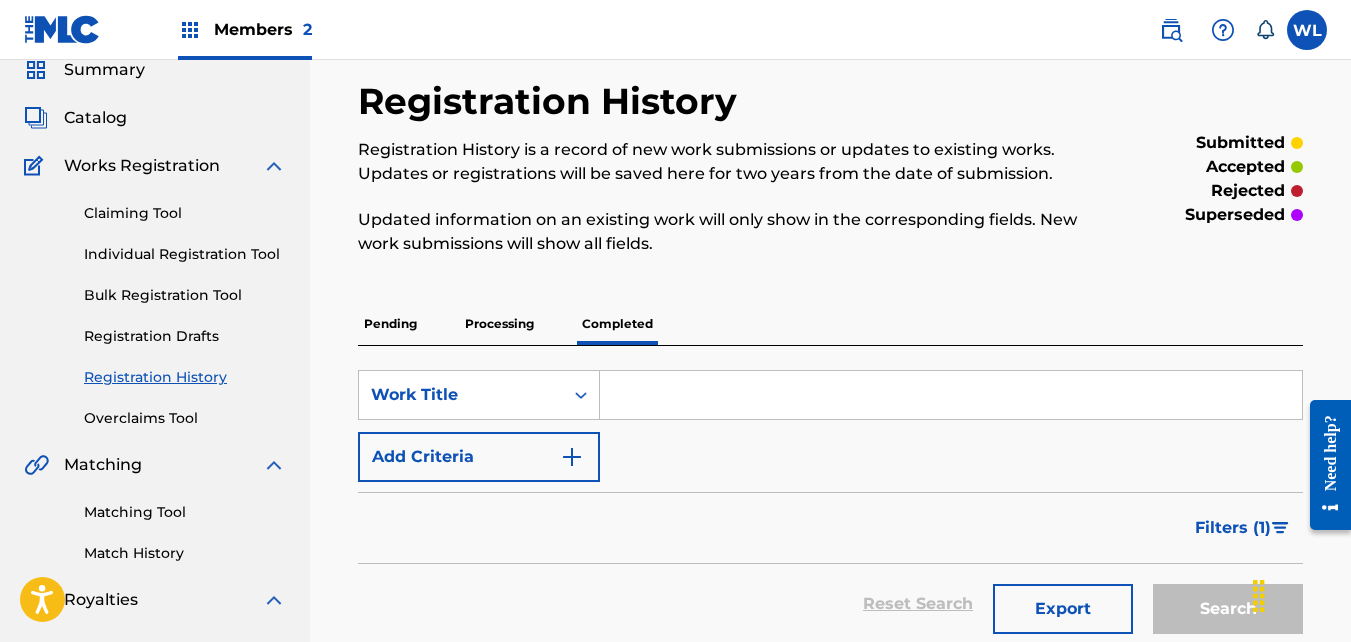 scroll, scrollTop: 82, scrollLeft: 0, axis: vertical 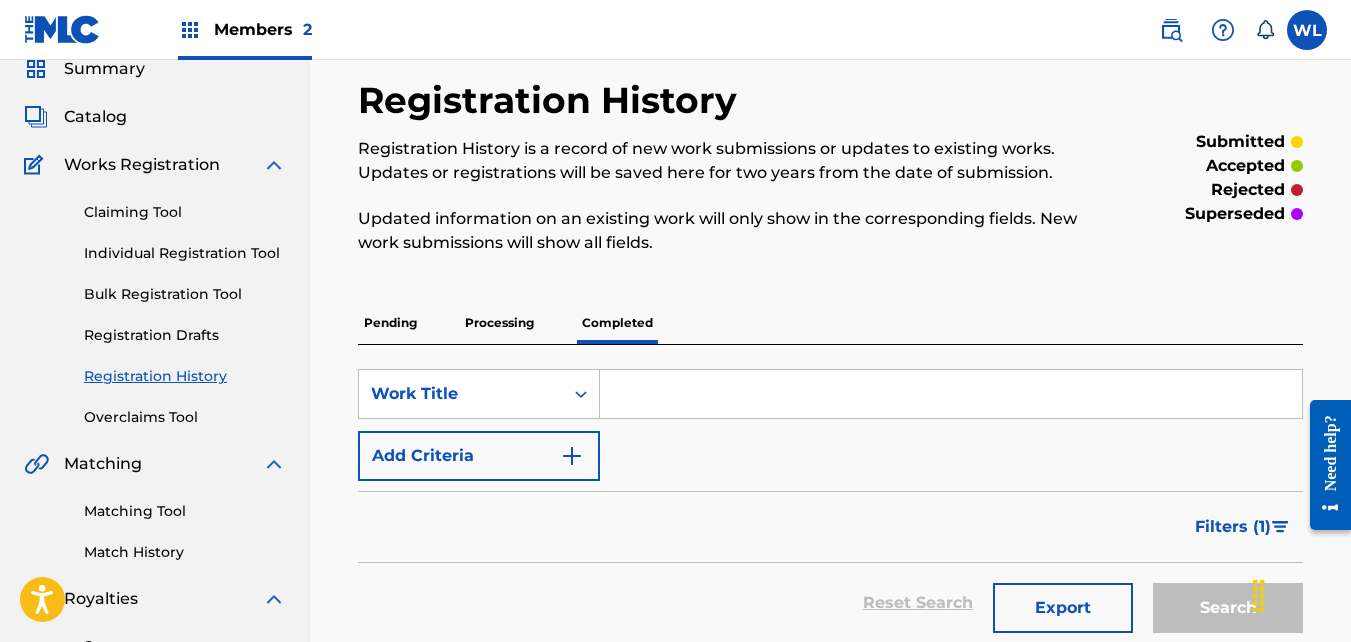 click on "Matching Tool" at bounding box center (185, 511) 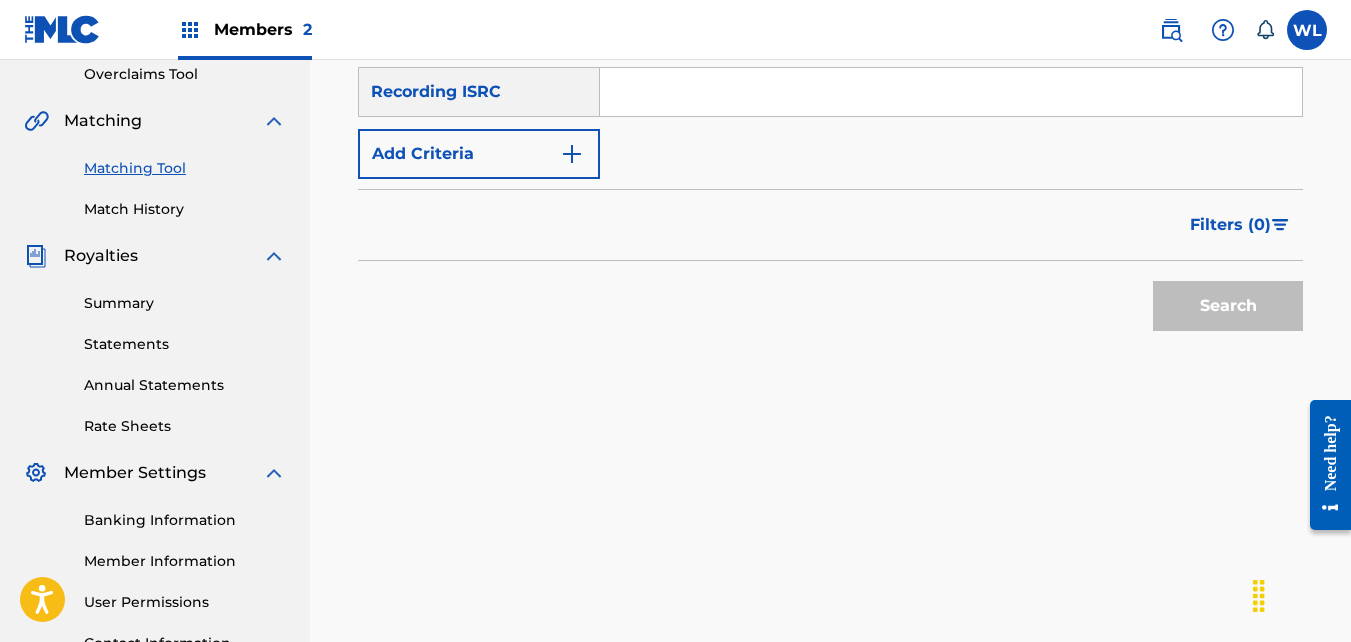 scroll, scrollTop: 403, scrollLeft: 0, axis: vertical 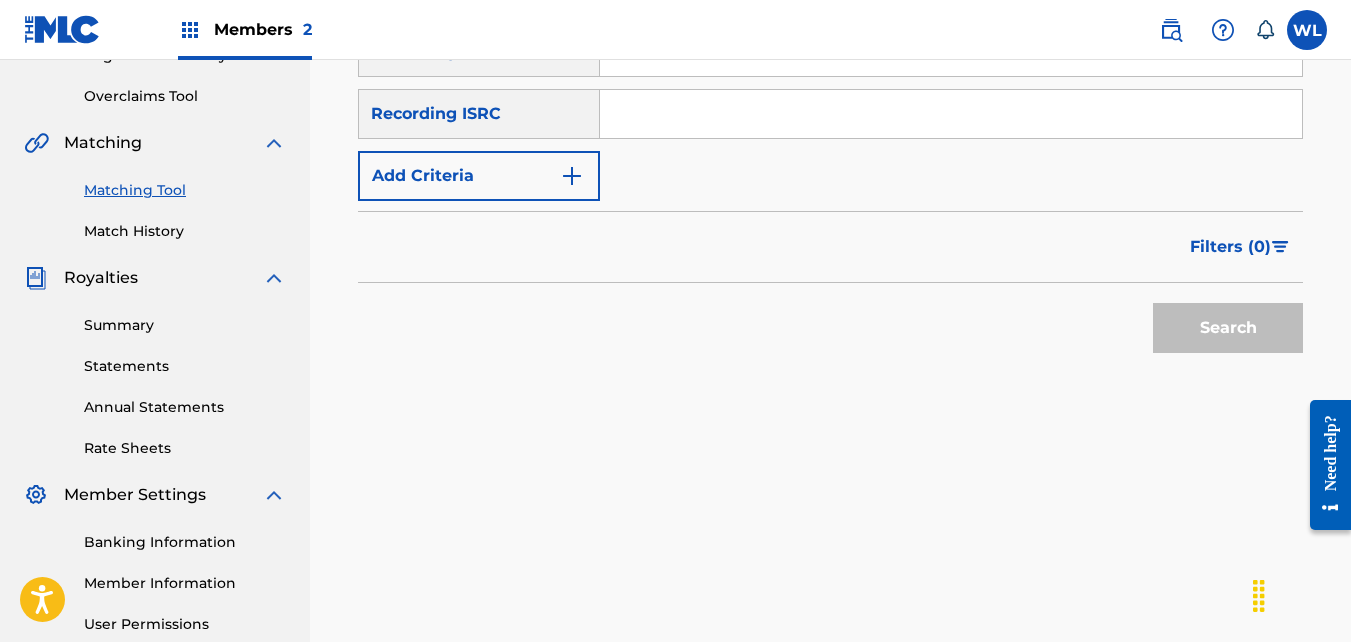 click on "Match History" at bounding box center (185, 231) 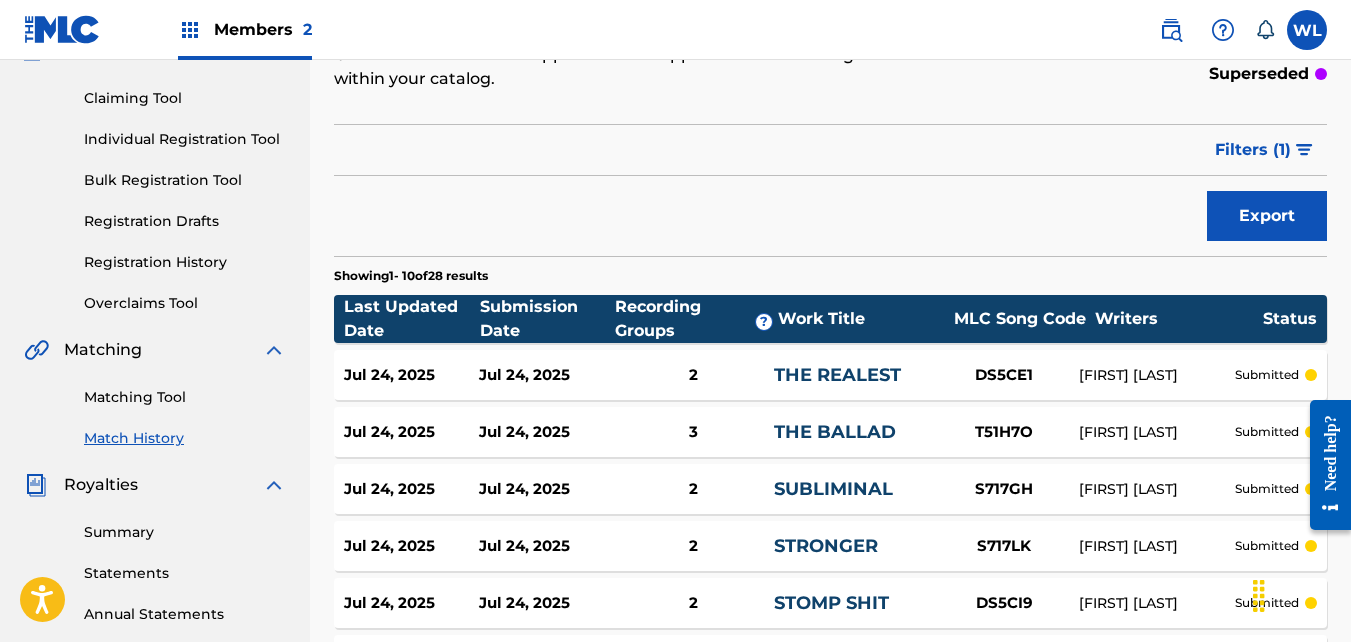 scroll, scrollTop: 197, scrollLeft: 0, axis: vertical 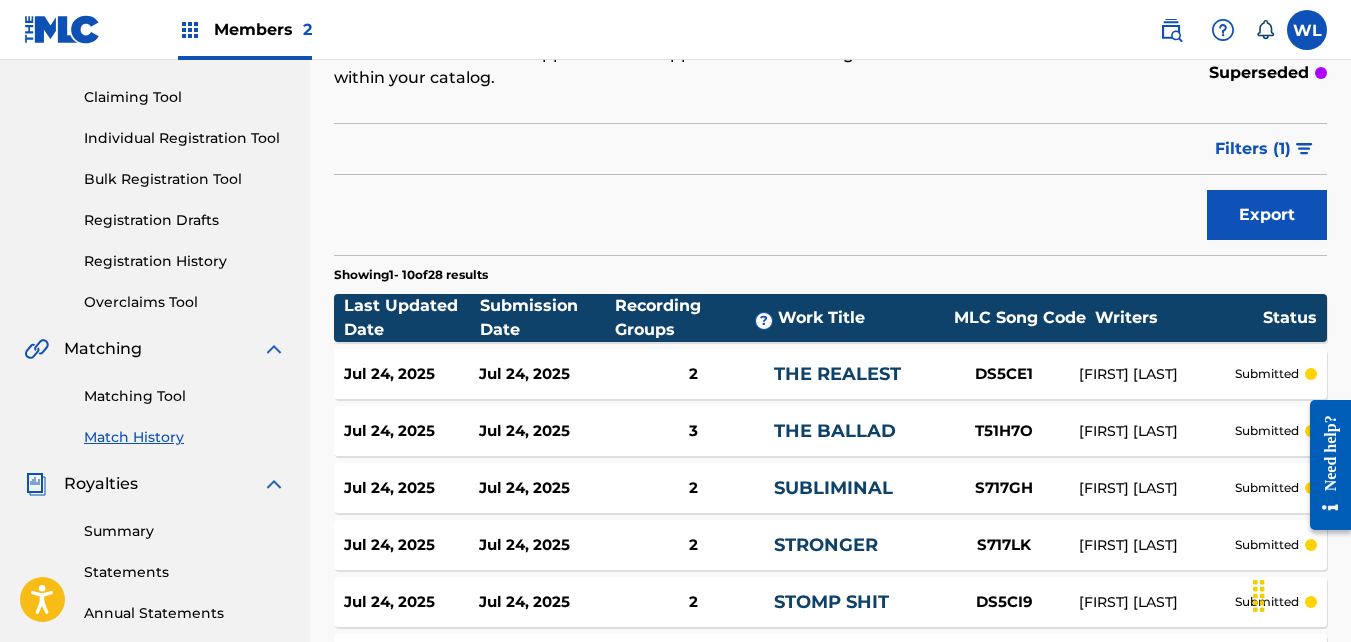 drag, startPoint x: 435, startPoint y: 359, endPoint x: 379, endPoint y: 184, distance: 183.74167 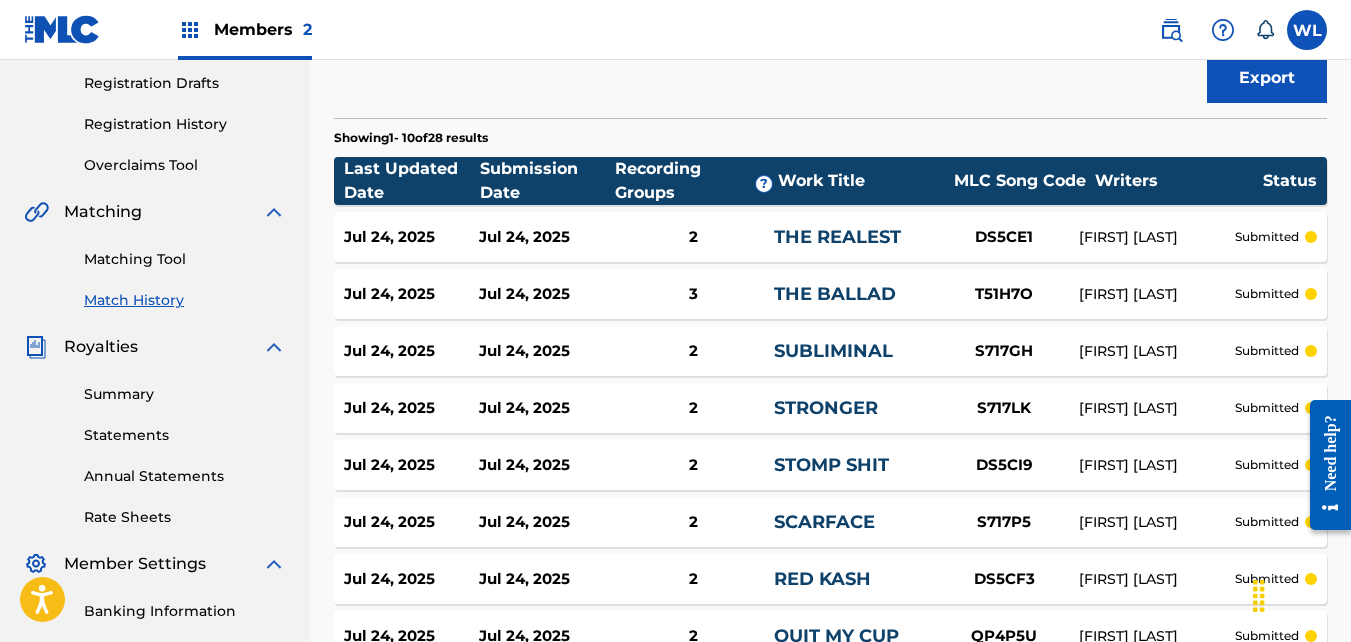 scroll, scrollTop: 335, scrollLeft: 0, axis: vertical 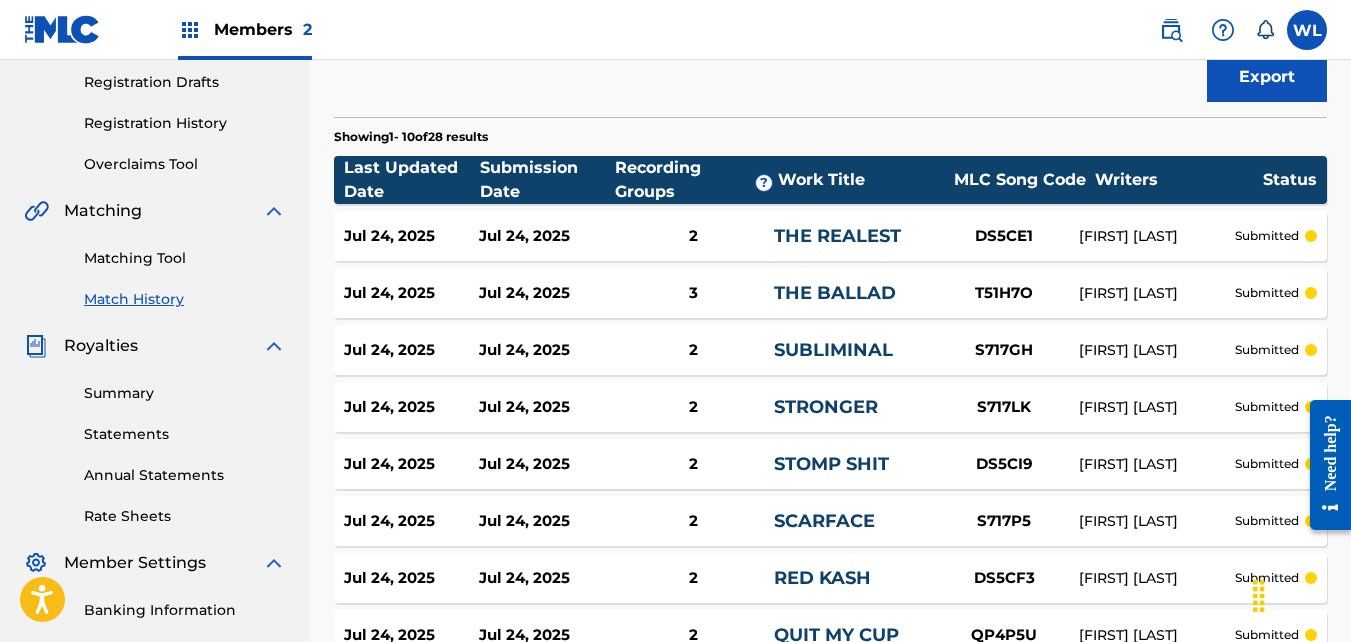 click at bounding box center (1311, 350) 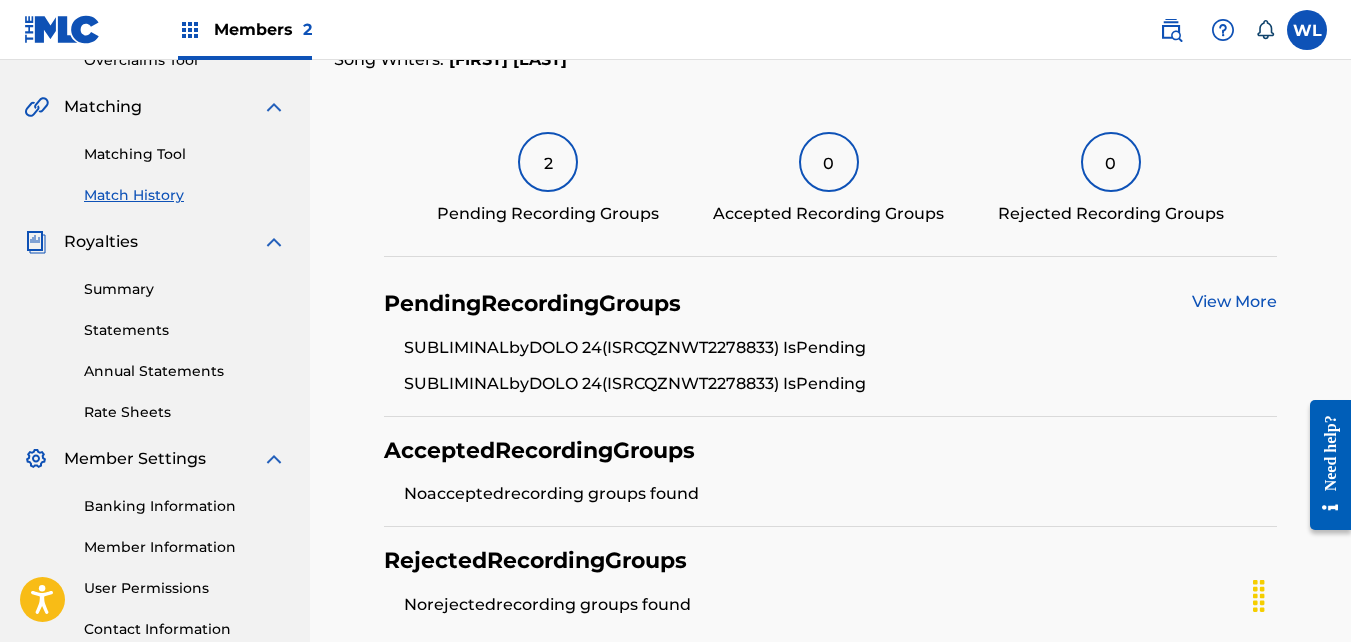 scroll, scrollTop: 440, scrollLeft: 0, axis: vertical 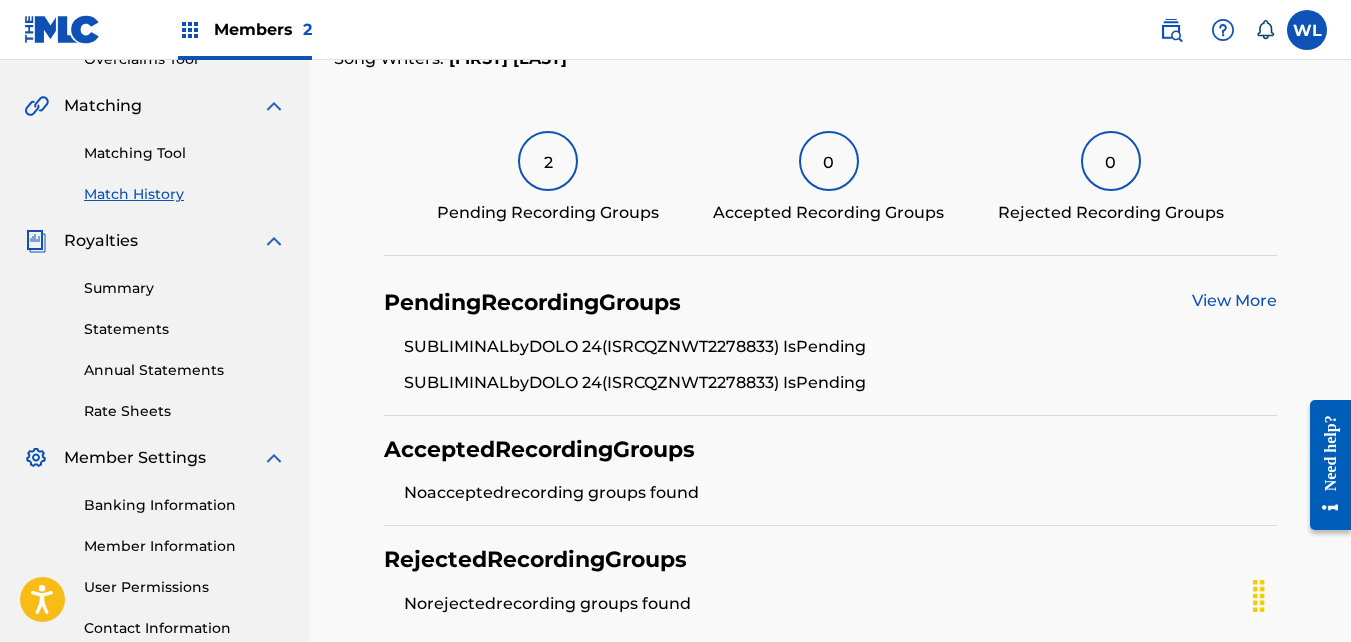 click on "View More" at bounding box center (1234, 300) 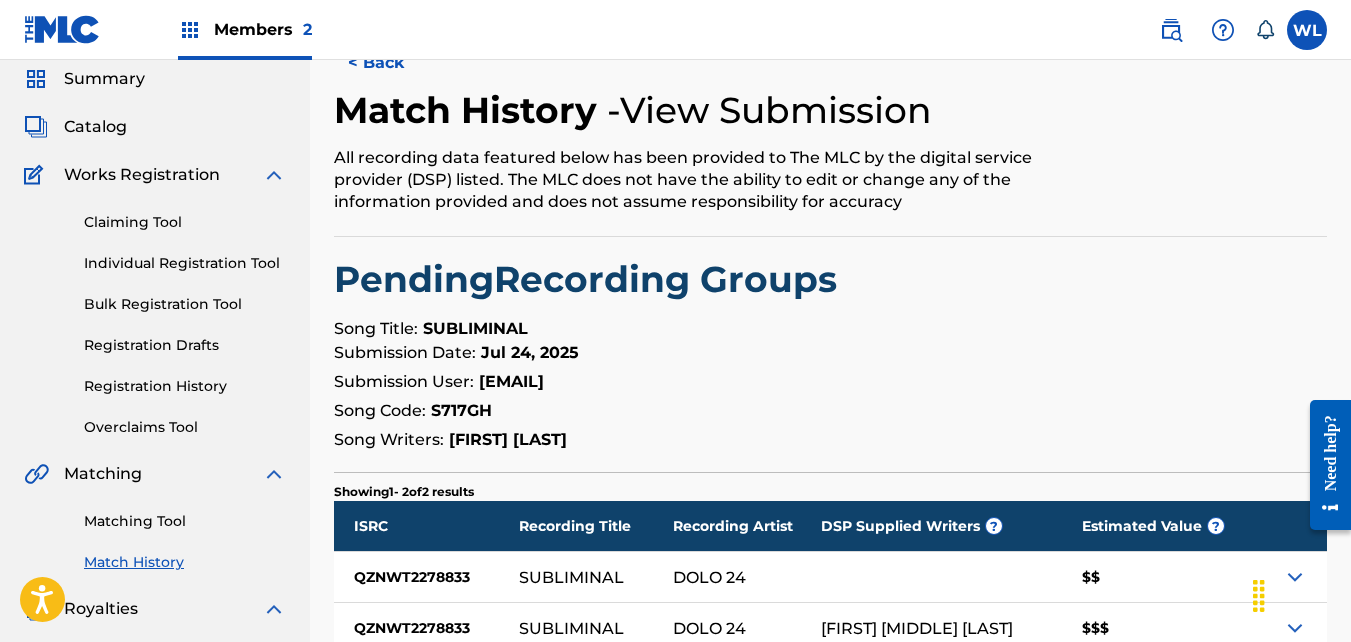 scroll, scrollTop: 0, scrollLeft: 0, axis: both 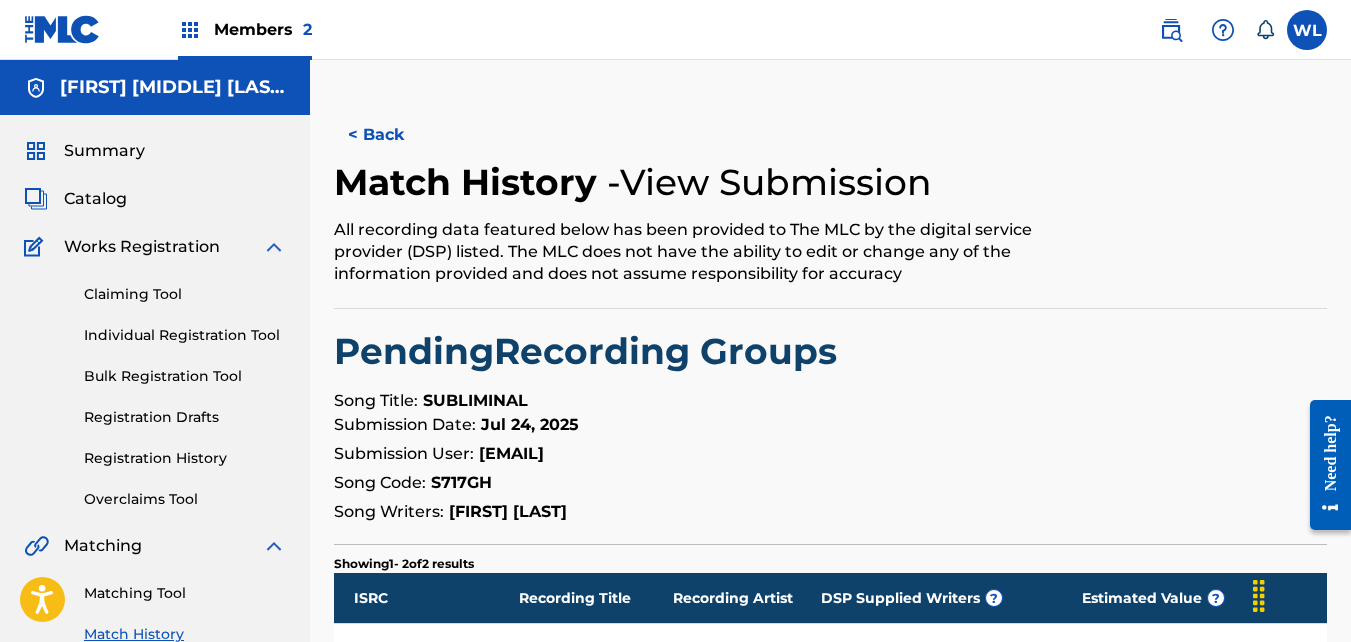 click on "< Back" at bounding box center [394, 135] 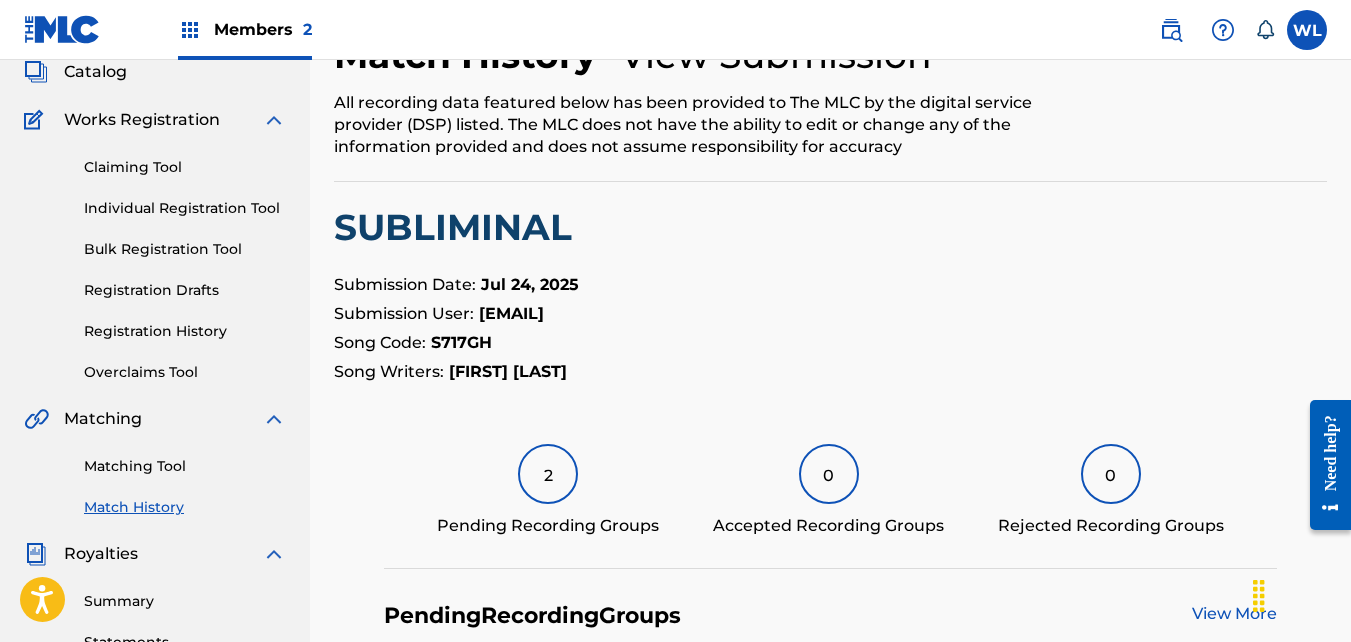 scroll, scrollTop: 0, scrollLeft: 0, axis: both 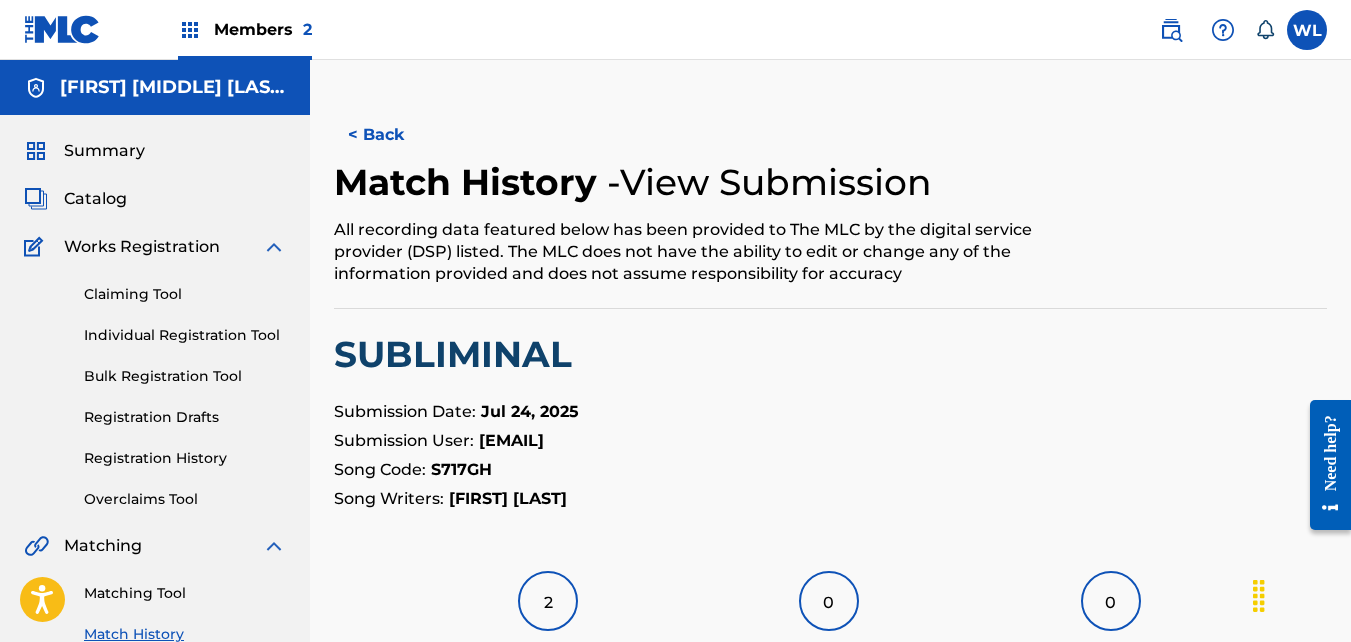 click on "Summary Catalog Works Registration Claiming Tool Individual Registration Tool Bulk Registration Tool Registration Drafts Registration History Overclaims Tool Matching Matching Tool Match History Royalties Summary Statements Annual Statements Rate Sheets Member Settings Banking Information Member Information User Permissions Contact Information Member Benefits" at bounding box center (155, 629) 